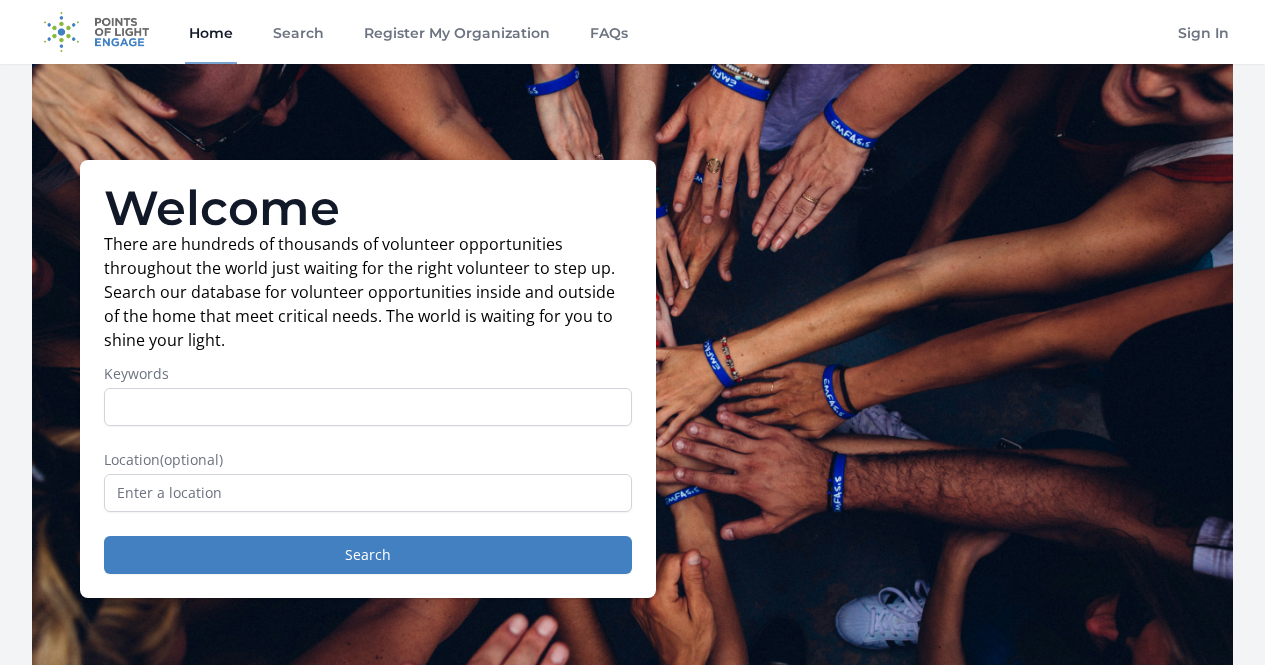scroll, scrollTop: 0, scrollLeft: 0, axis: both 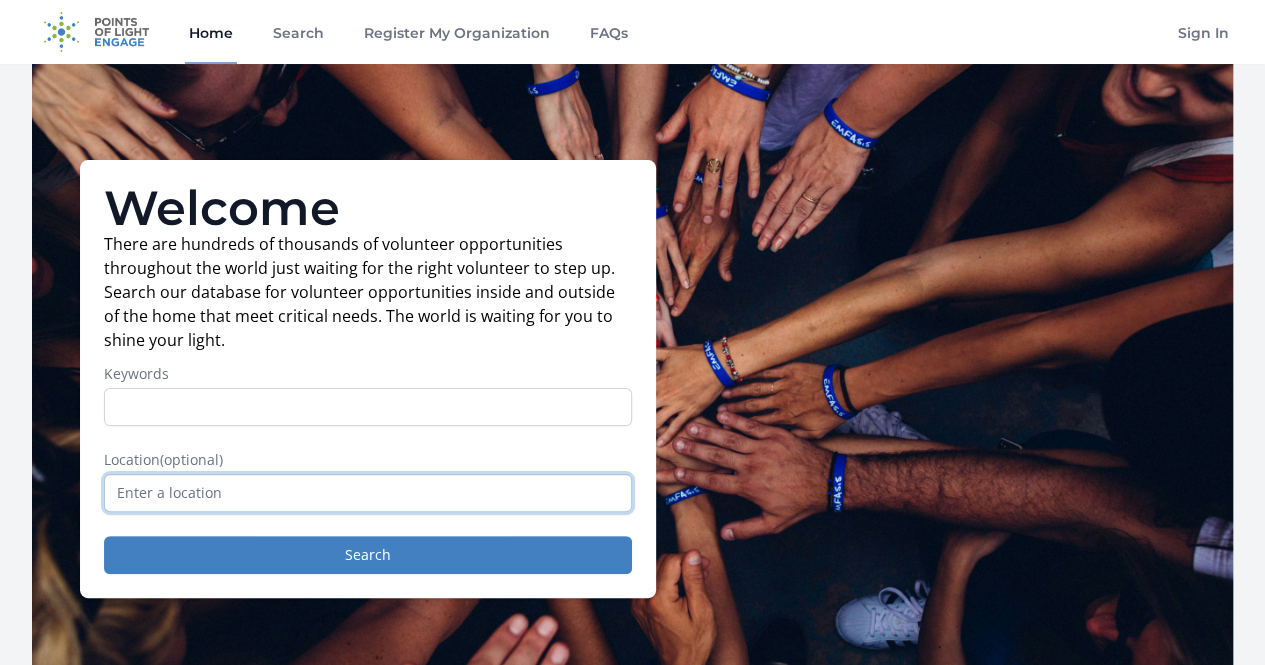 click at bounding box center (368, 493) 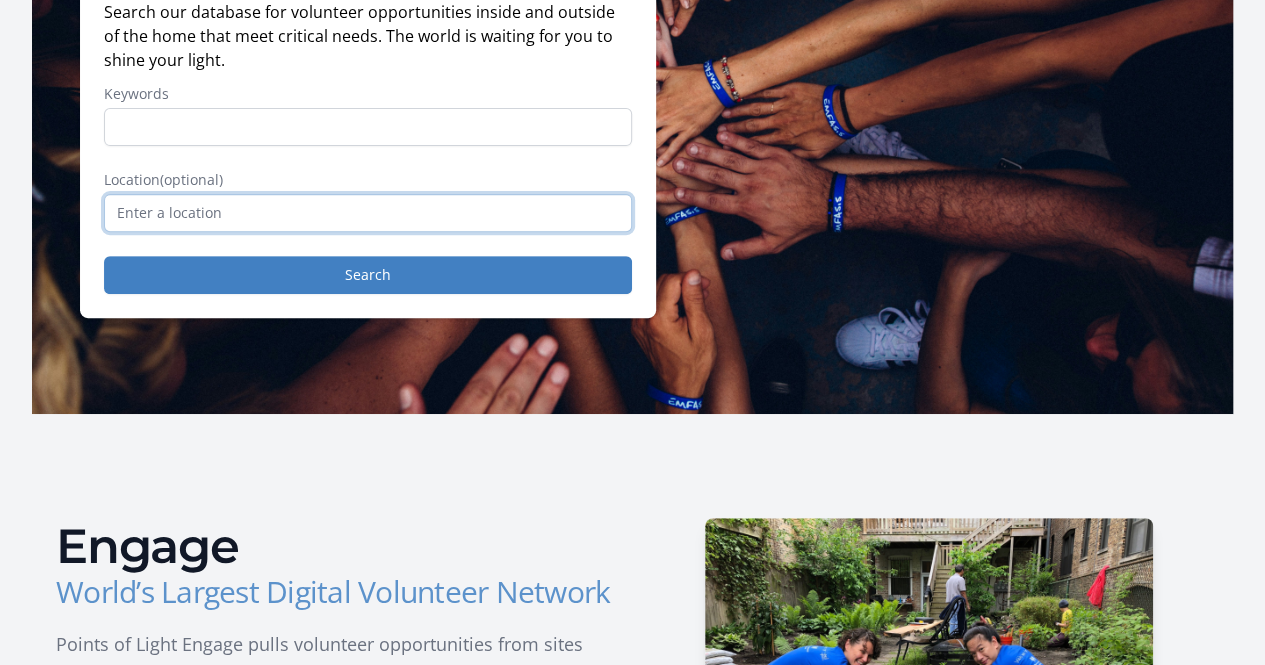 scroll, scrollTop: 281, scrollLeft: 0, axis: vertical 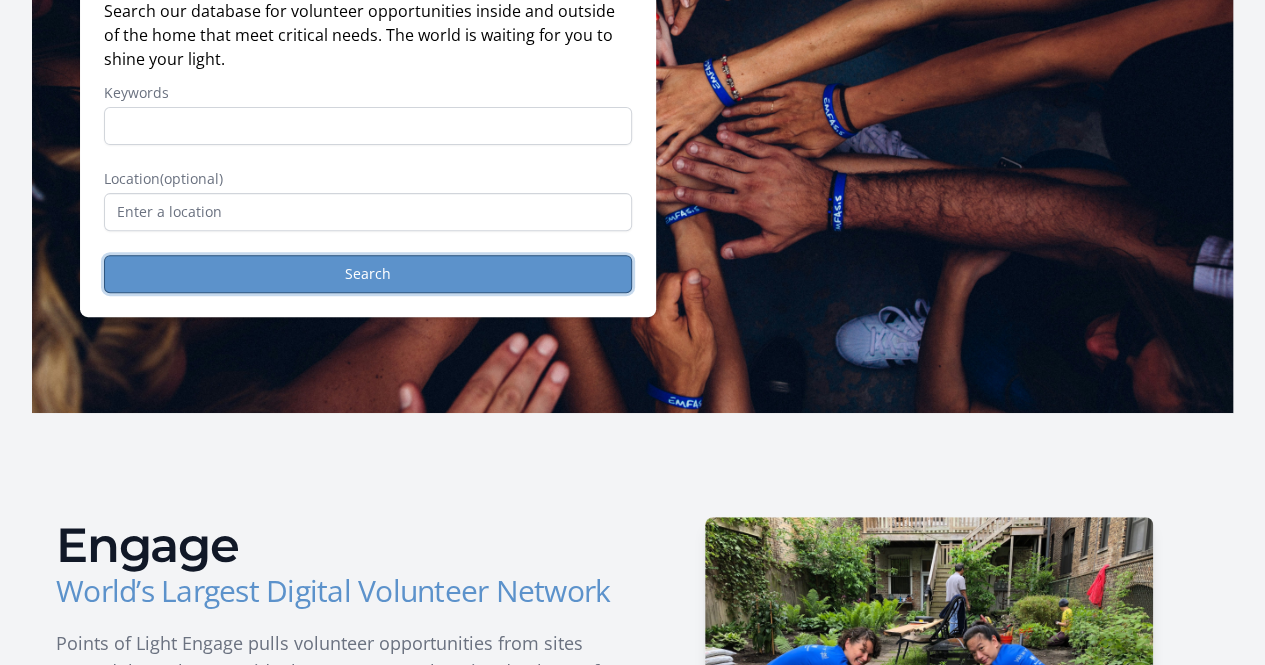 click on "Search" at bounding box center [368, 274] 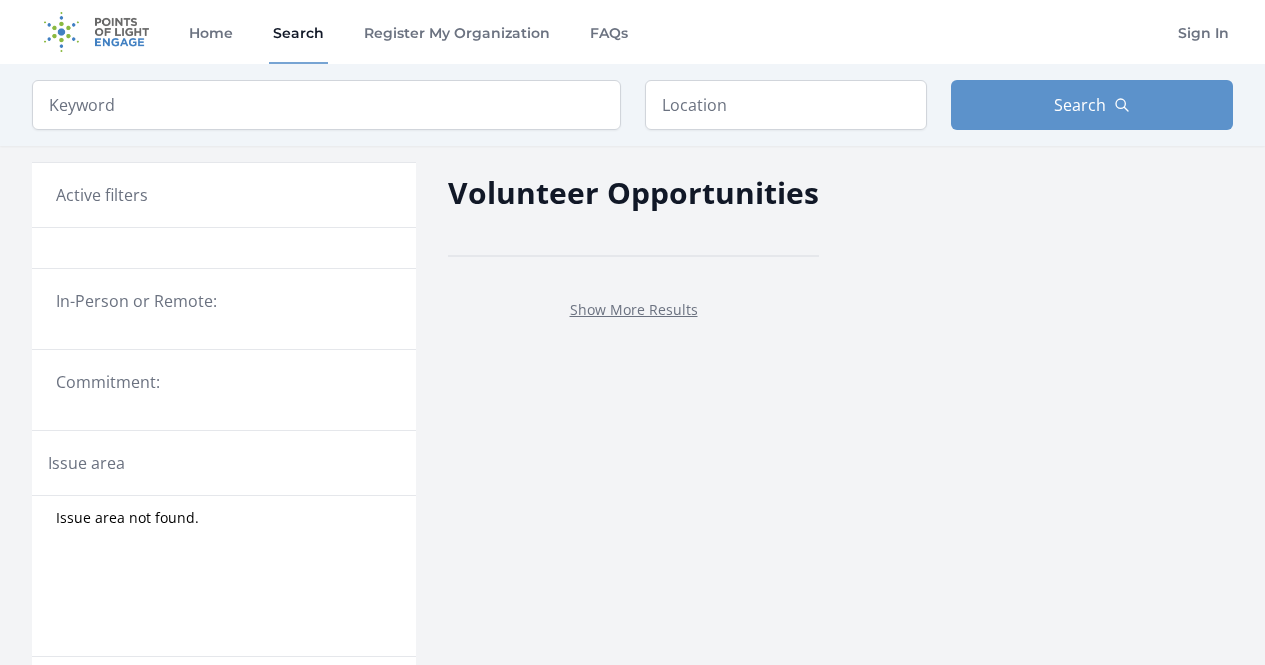 scroll, scrollTop: 0, scrollLeft: 0, axis: both 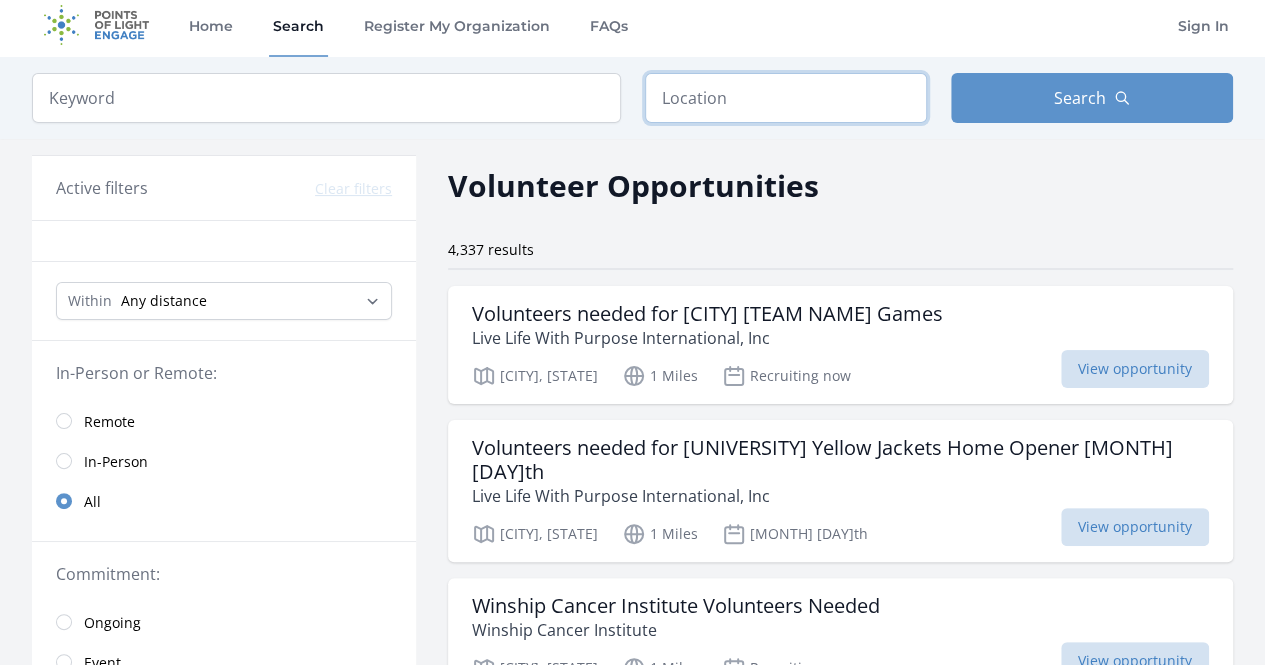 click at bounding box center (786, 98) 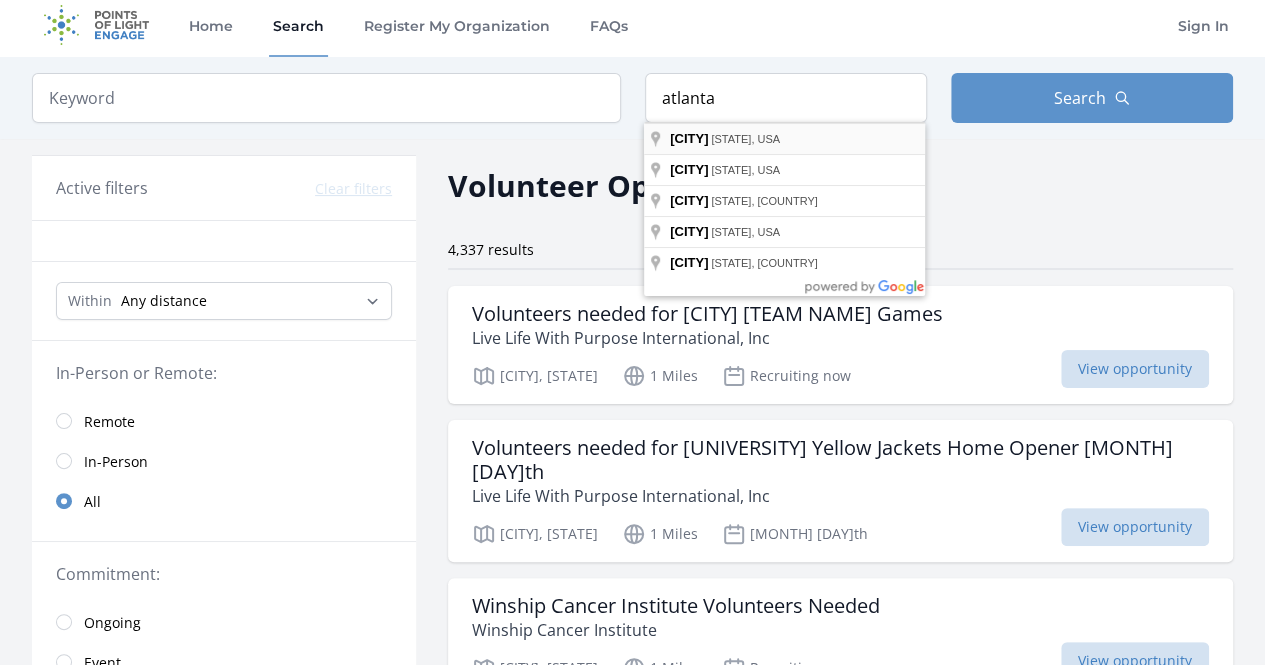 type on "Atlanta, GA, USA" 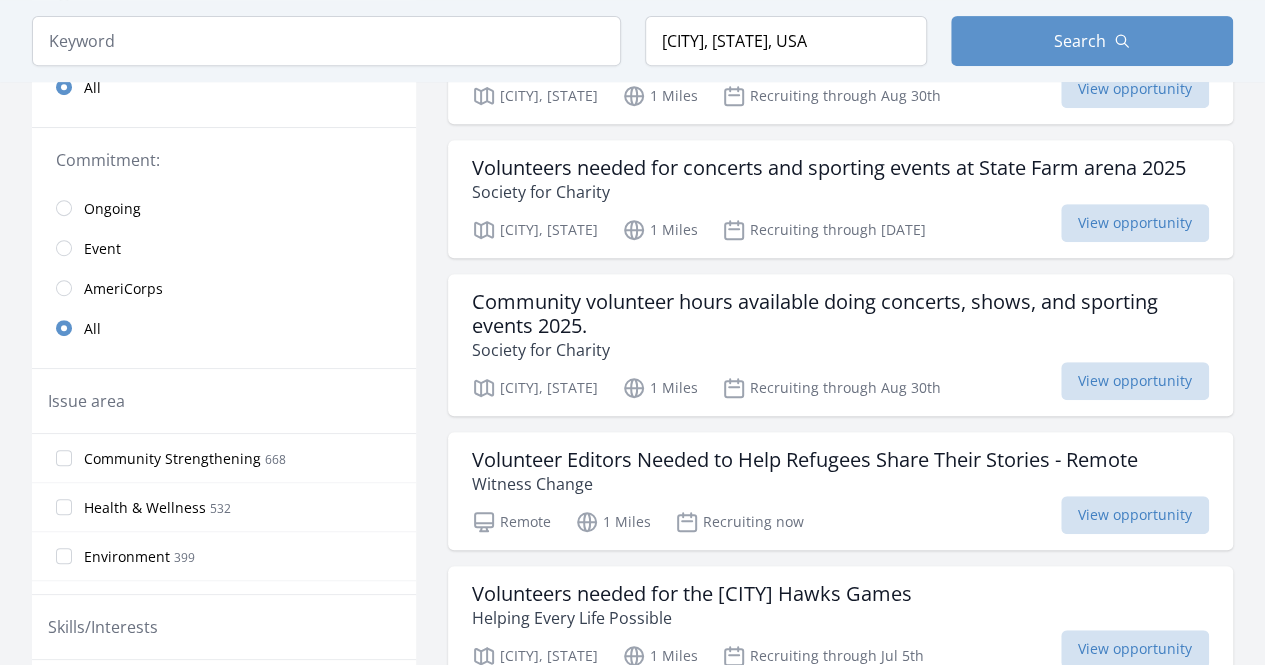 scroll, scrollTop: 437, scrollLeft: 0, axis: vertical 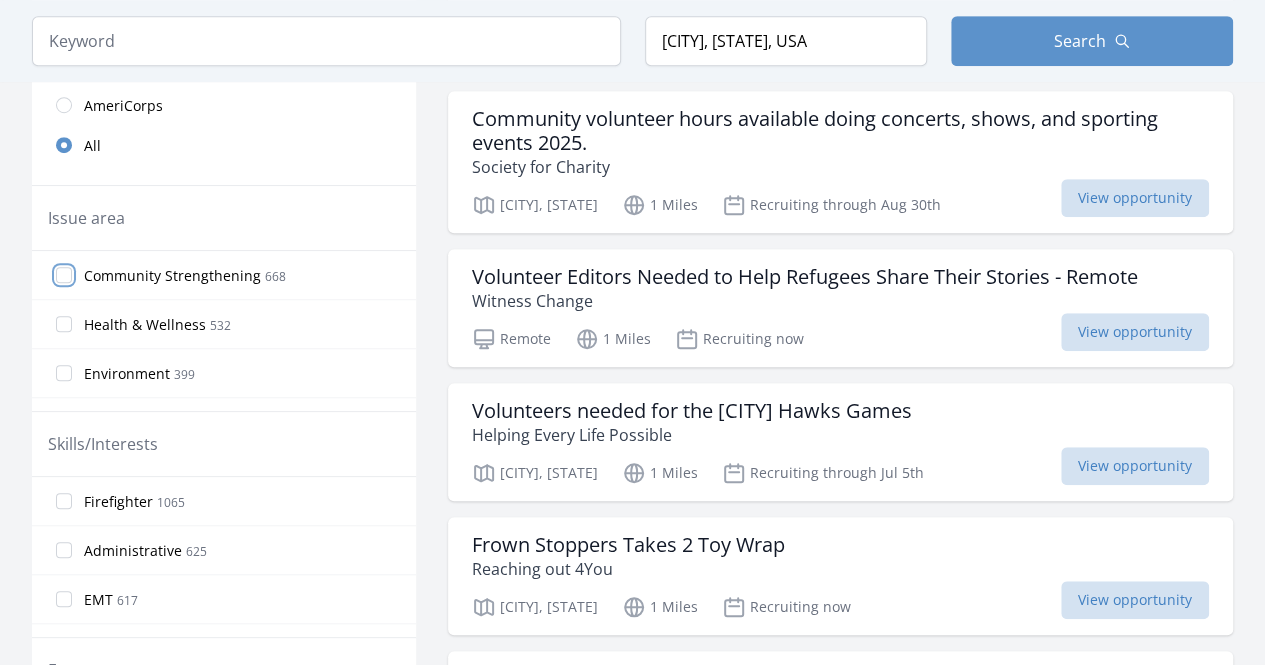 click on "Community Strengthening   668" at bounding box center (64, 275) 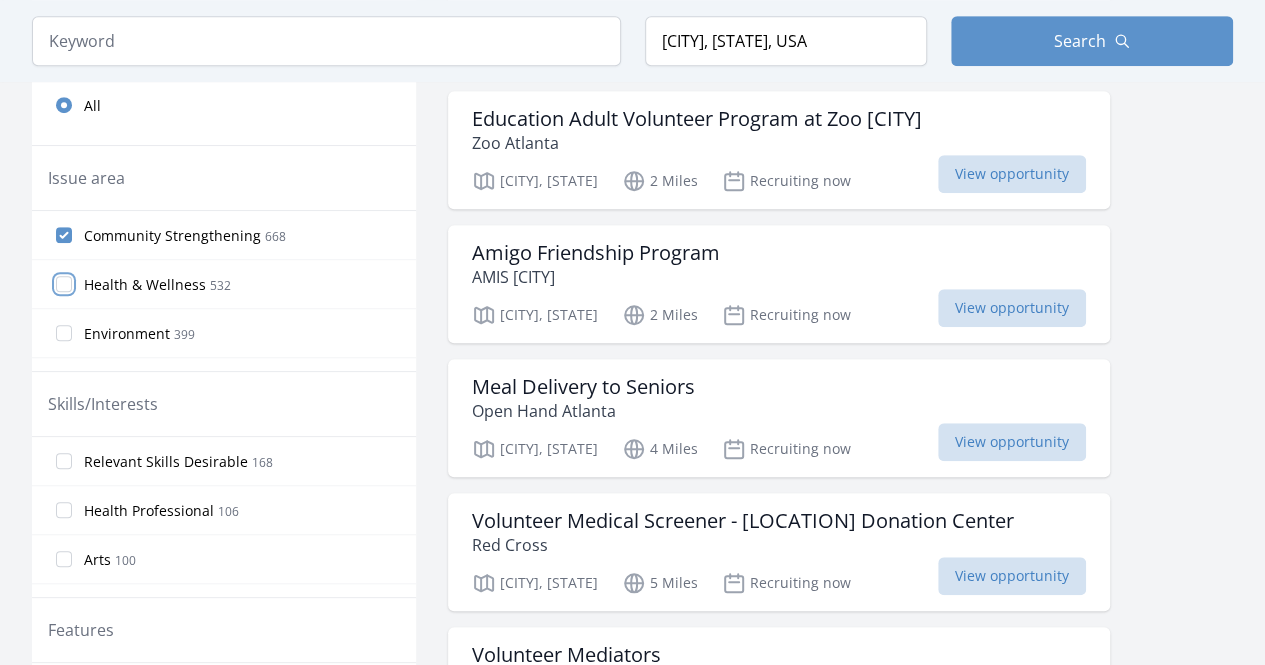 click on "Health & Wellness   532" at bounding box center (64, 284) 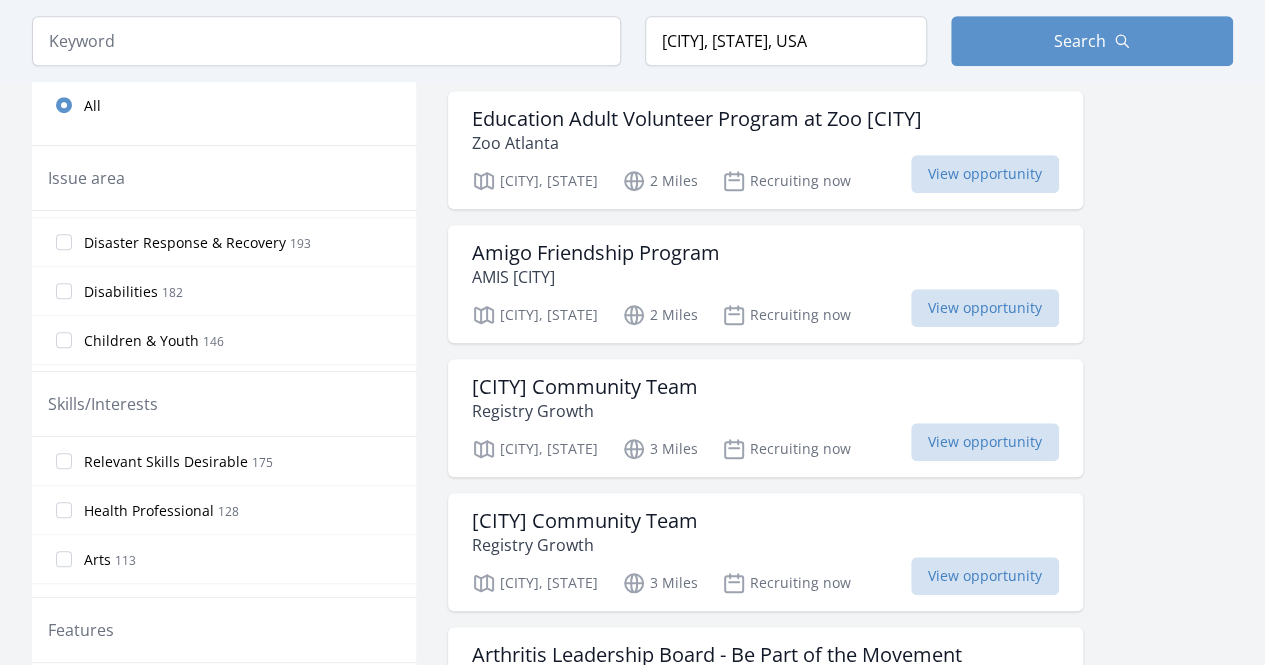 scroll, scrollTop: 337, scrollLeft: 0, axis: vertical 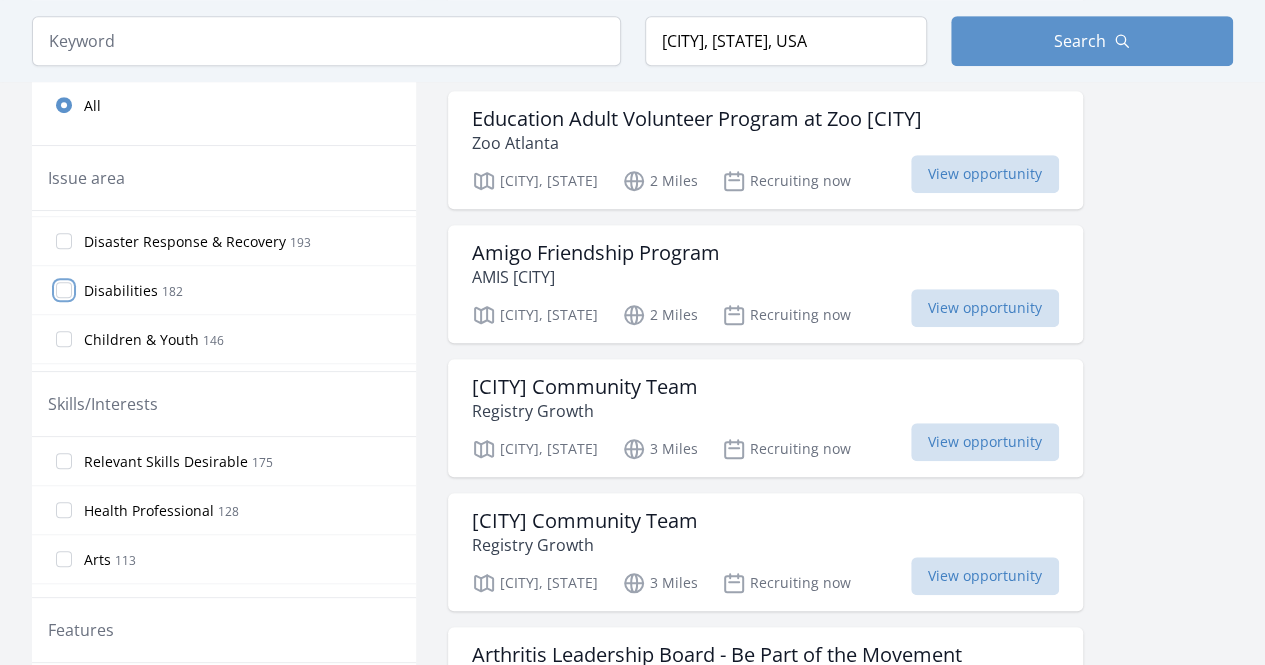 click on "Disabilities   182" at bounding box center (64, 290) 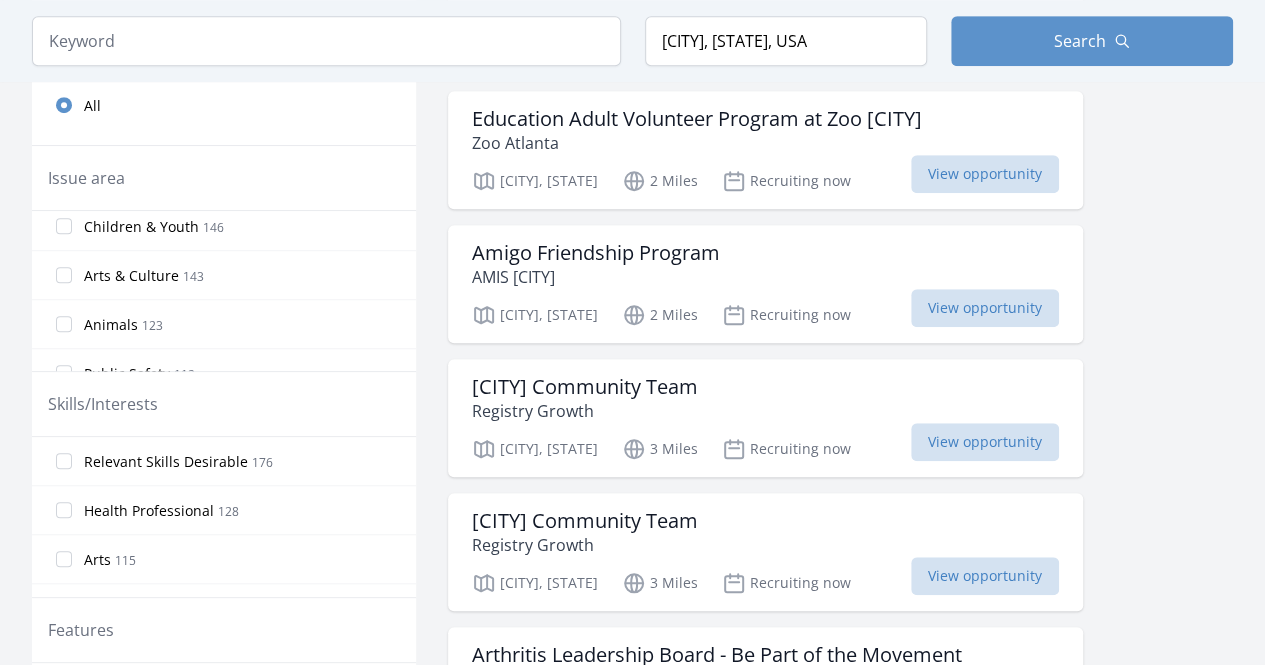 scroll, scrollTop: 451, scrollLeft: 0, axis: vertical 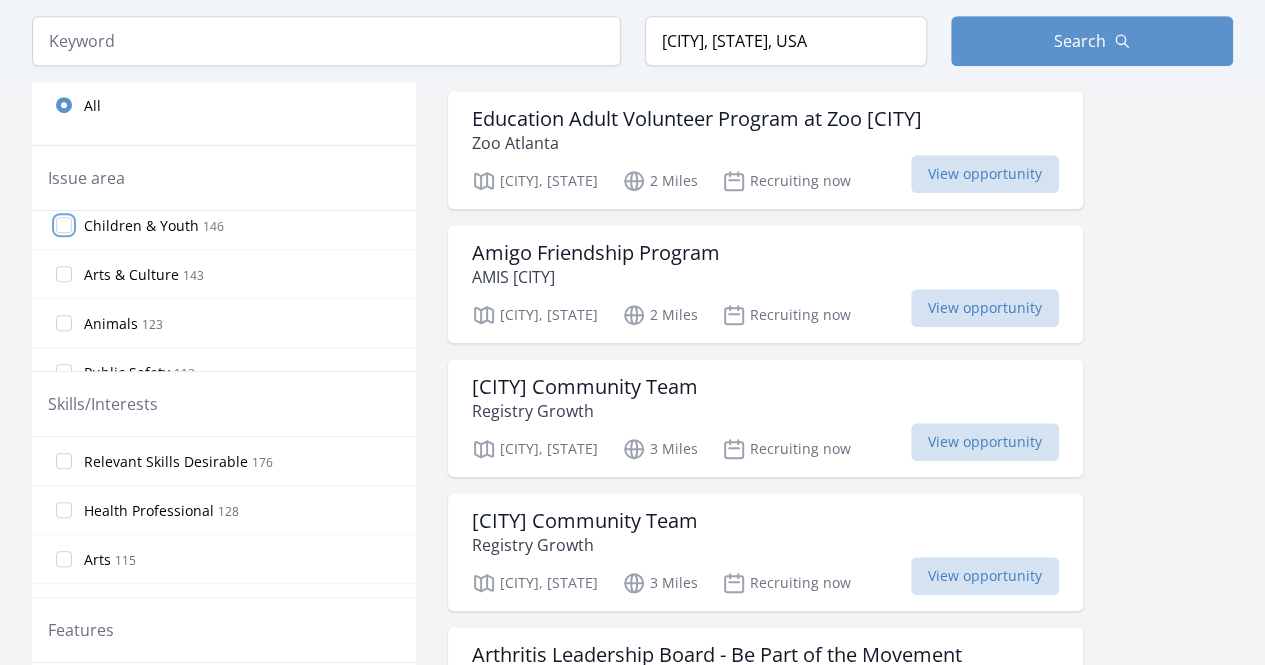 click on "Children & Youth   146" at bounding box center [64, 225] 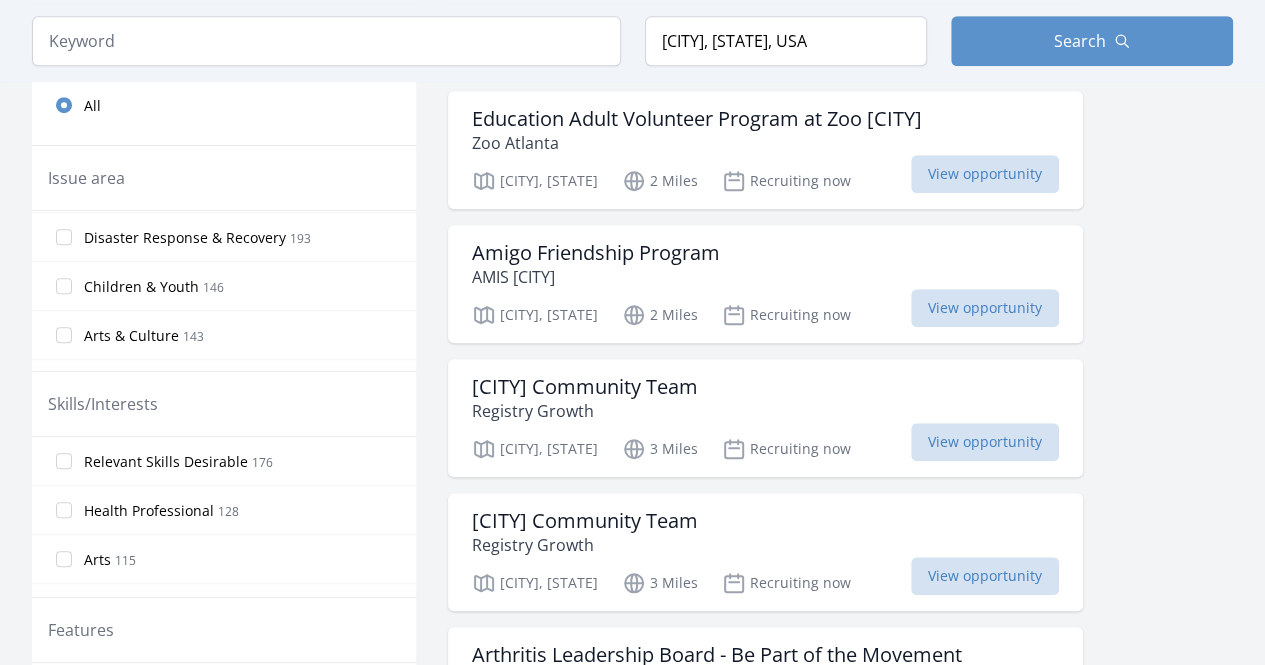 scroll, scrollTop: 391, scrollLeft: 0, axis: vertical 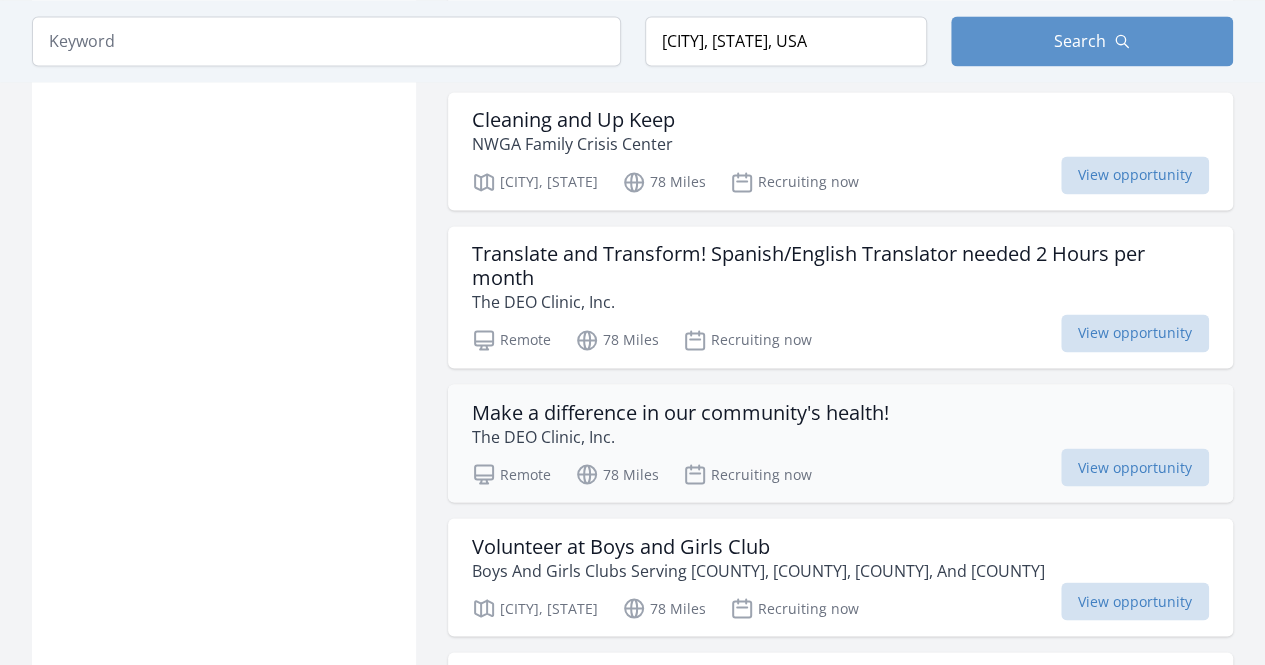 click on "Make a difference in our community's health!" at bounding box center [680, 412] 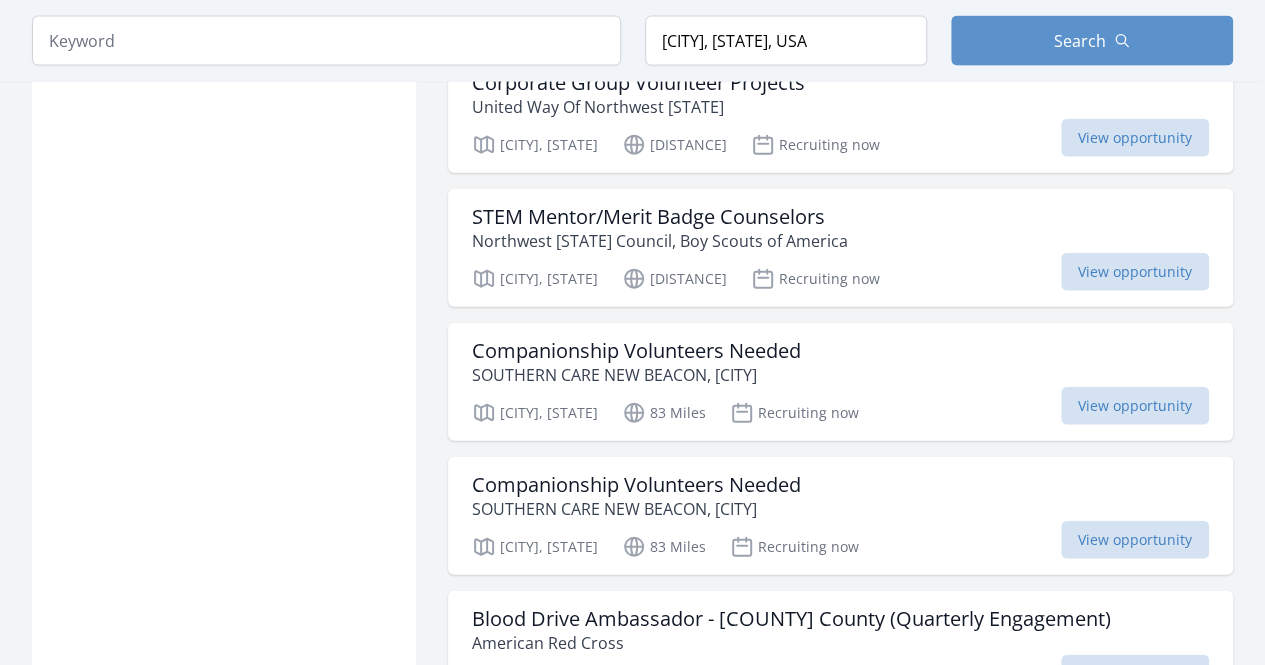 scroll, scrollTop: 9869, scrollLeft: 0, axis: vertical 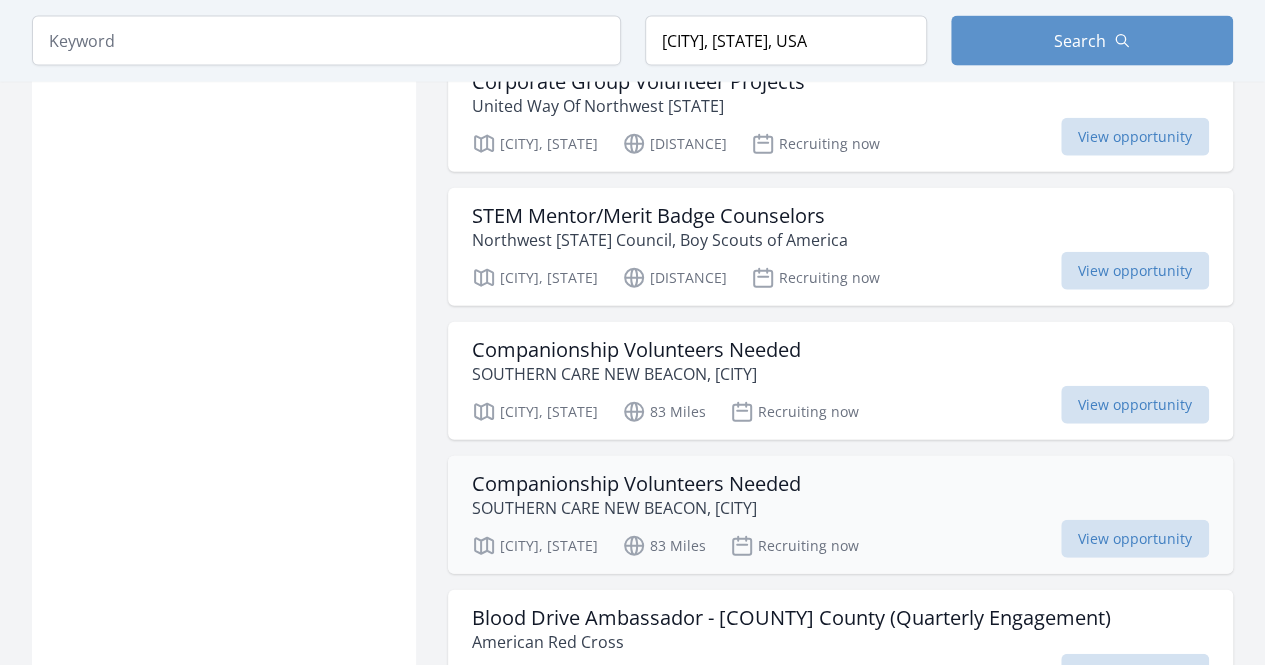 click on "Anniston, AL
83 Miles
Recruiting now
View opportunity" at bounding box center [840, 543] 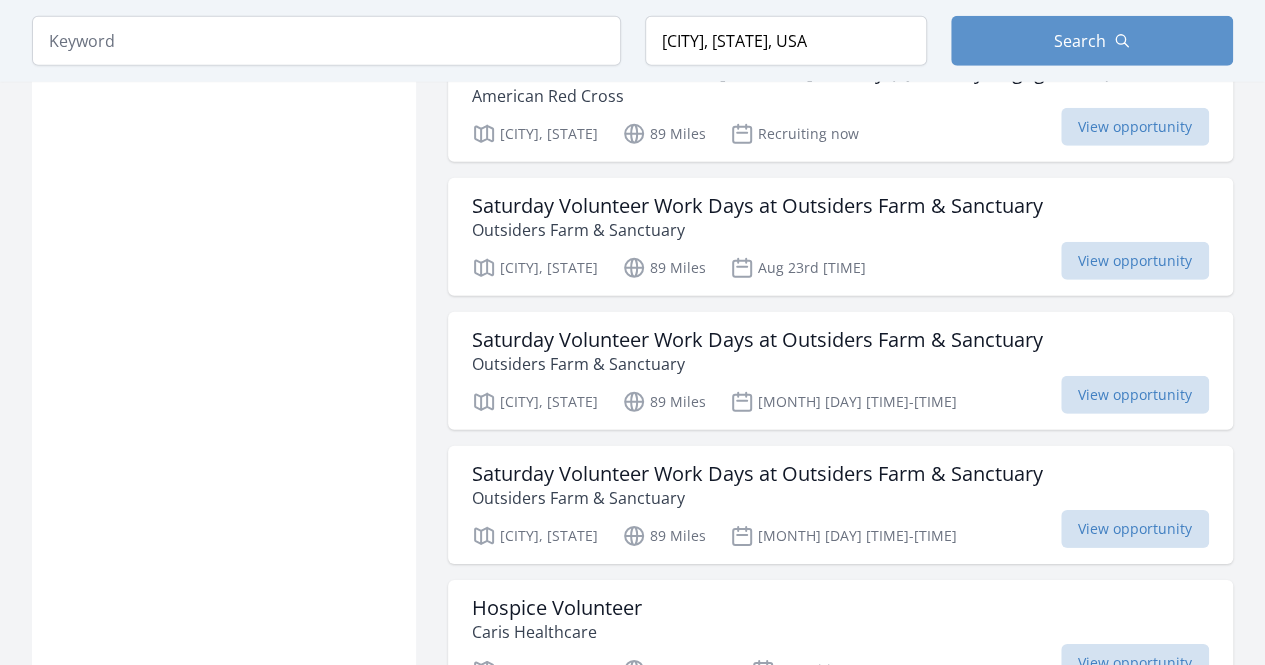 scroll, scrollTop: 10850, scrollLeft: 0, axis: vertical 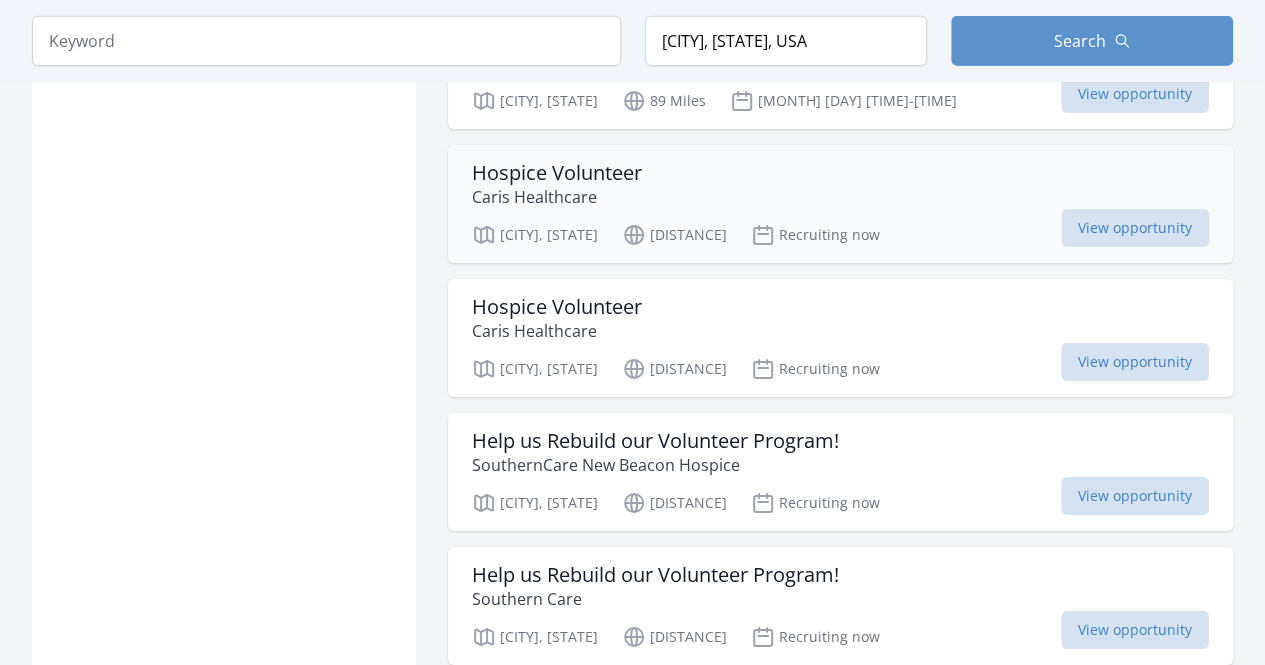 click on "Caris Healthcare" at bounding box center [557, 197] 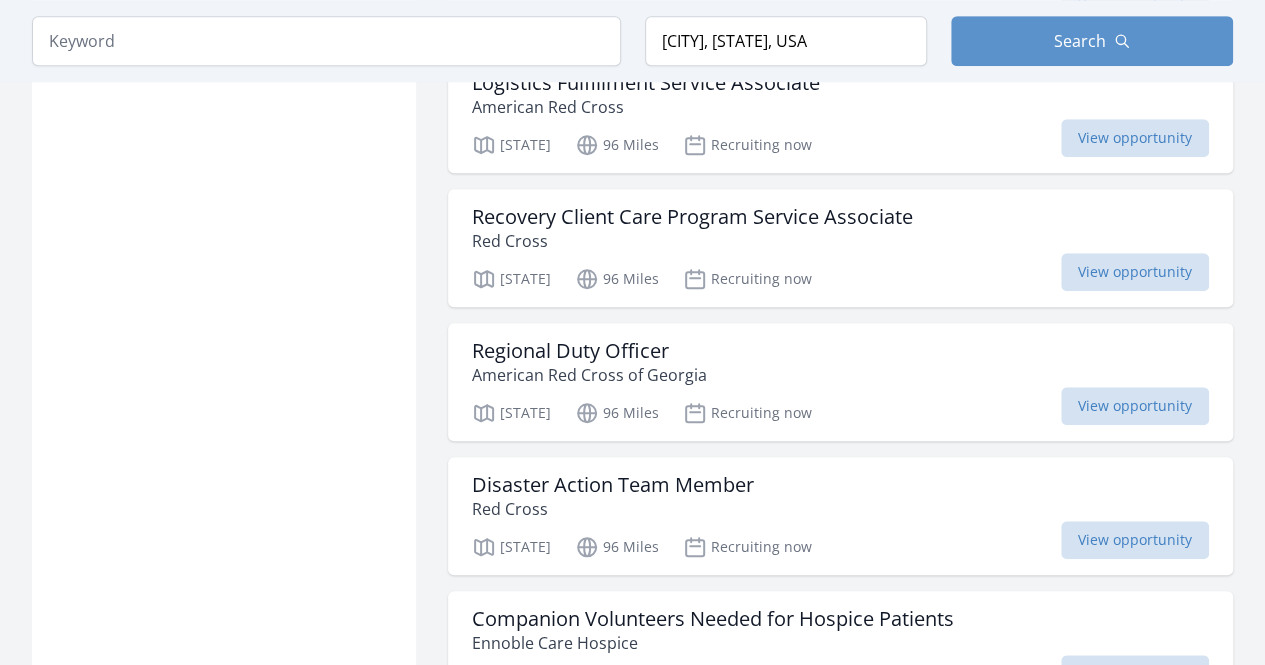 scroll, scrollTop: 12014, scrollLeft: 0, axis: vertical 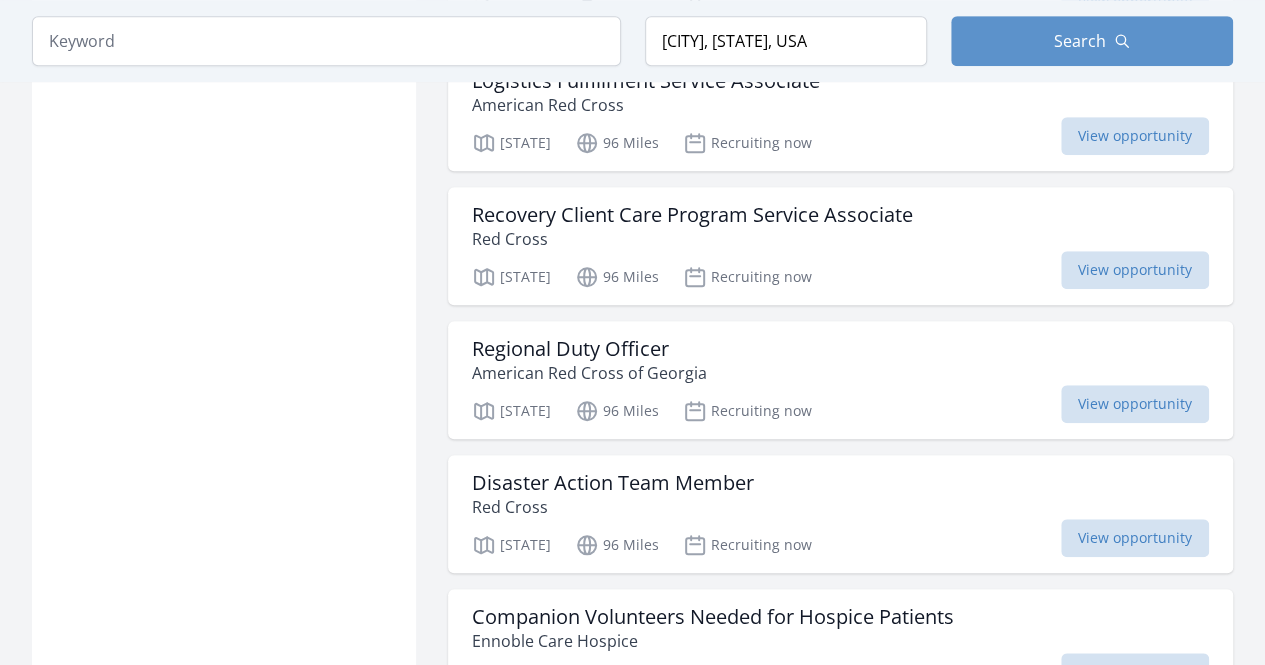 click on "Recovery Client Care Program Service Associate
Red Cross
GA
96 Miles
Recruiting now
View opportunity" at bounding box center [840, 246] 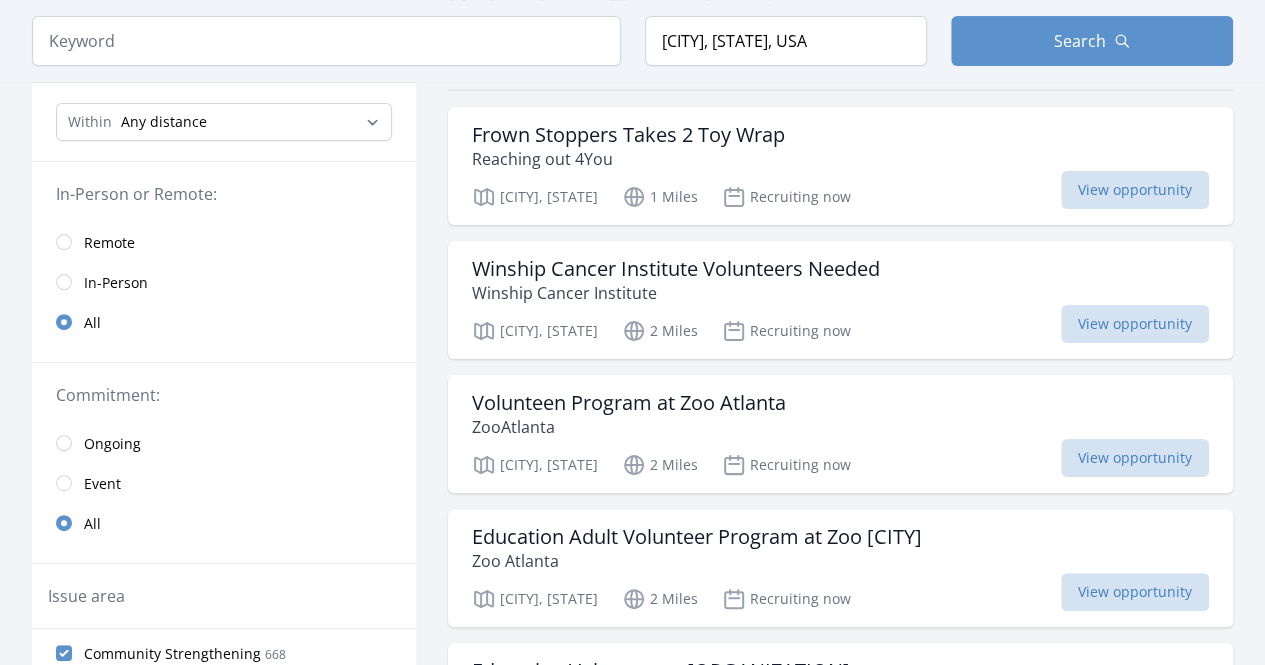 scroll, scrollTop: 0, scrollLeft: 0, axis: both 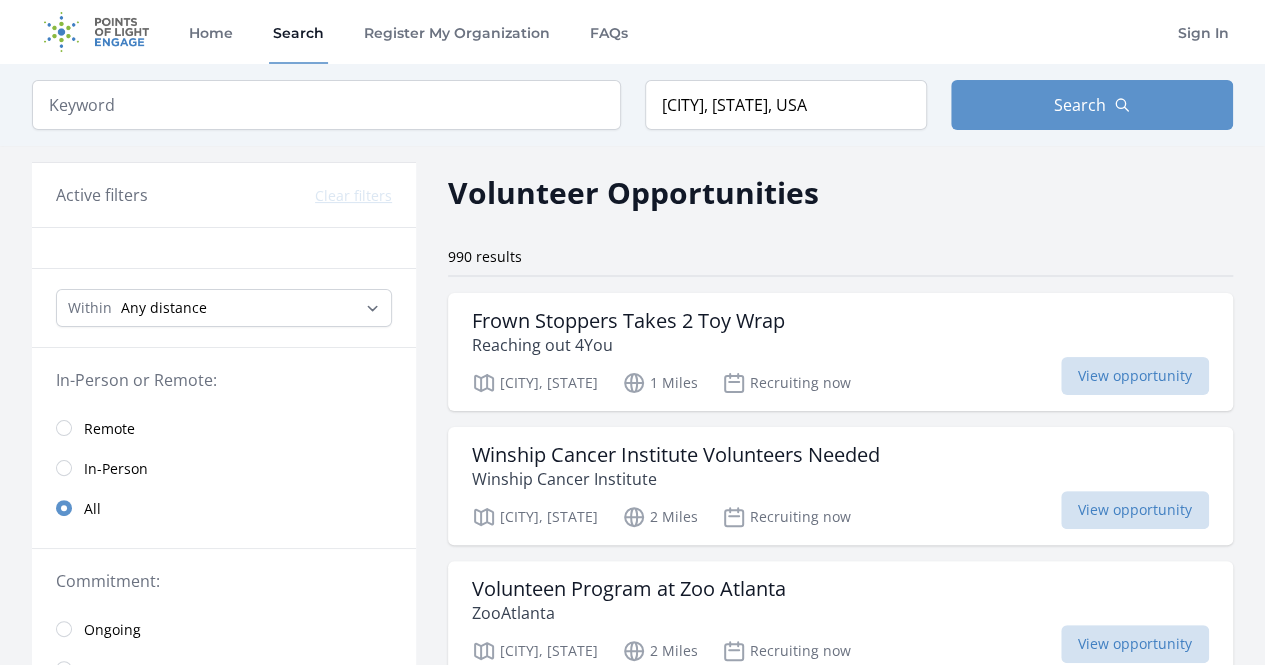 drag, startPoint x: 341, startPoint y: 79, endPoint x: 341, endPoint y: 91, distance: 12 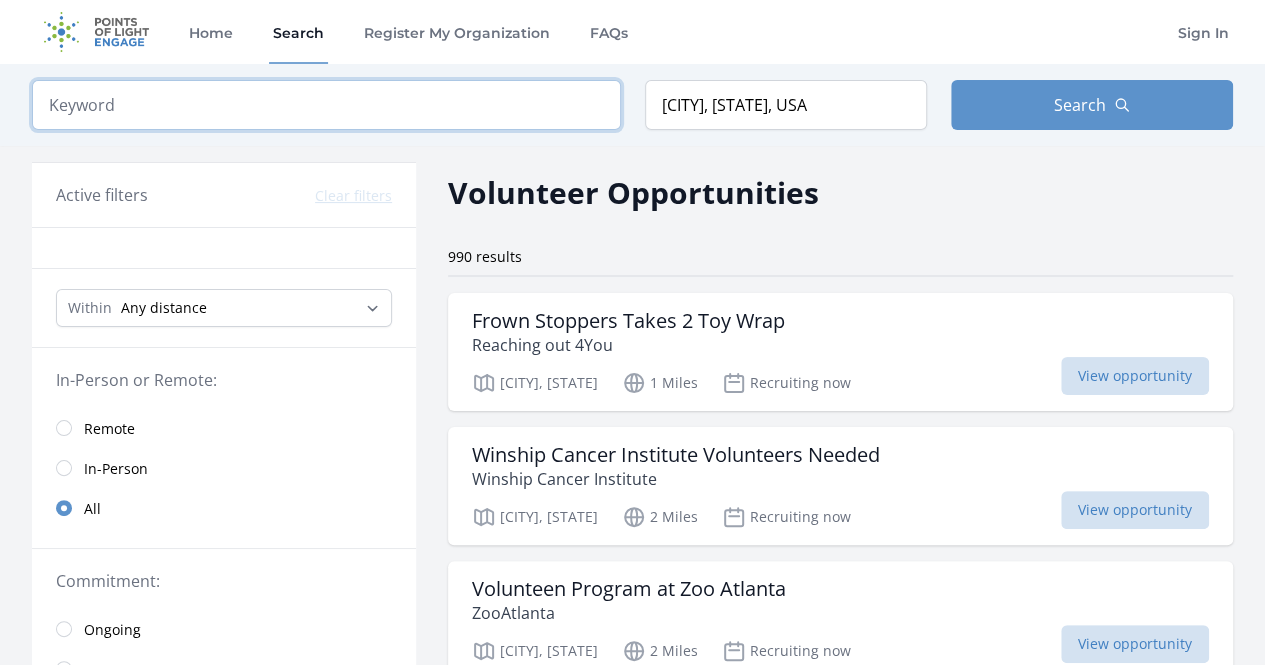 click at bounding box center (326, 105) 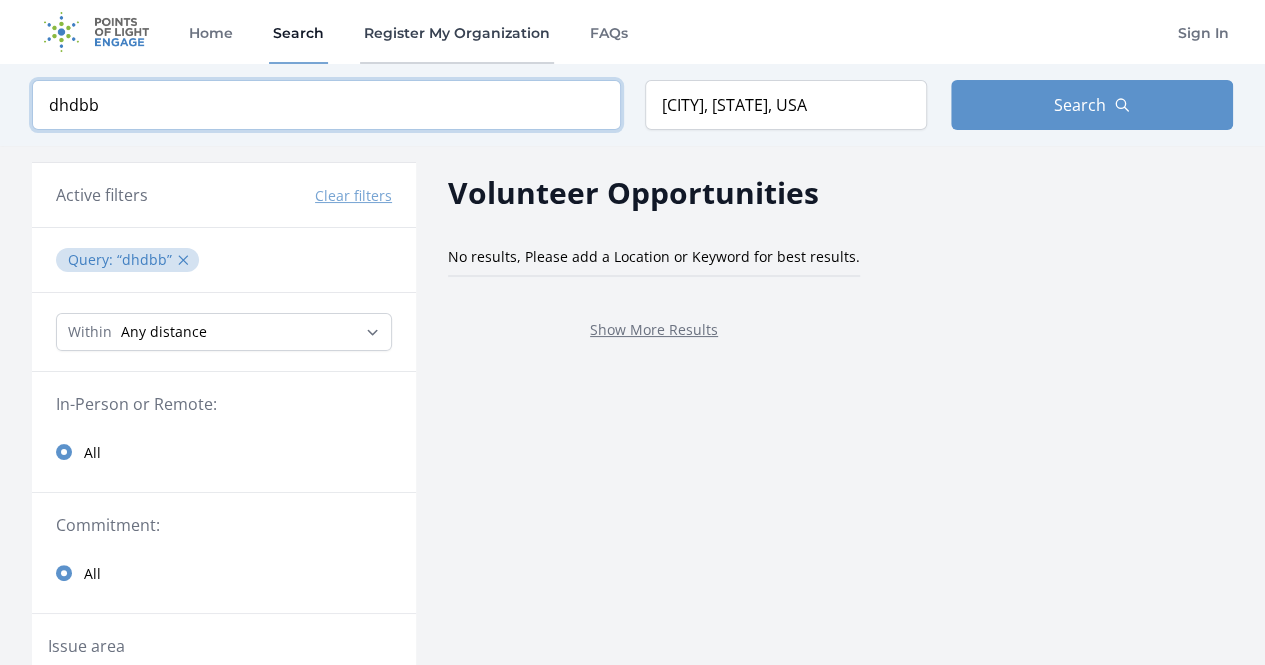 type on "dhdbb" 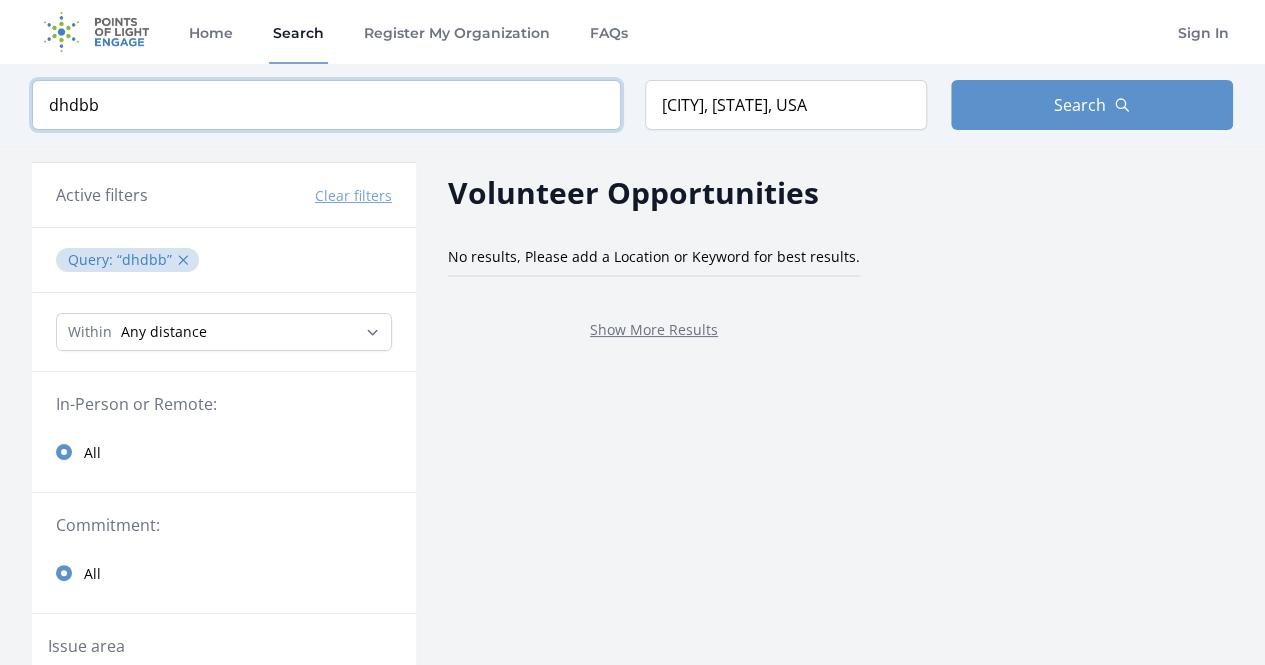 click on "dhdbb" at bounding box center [326, 105] 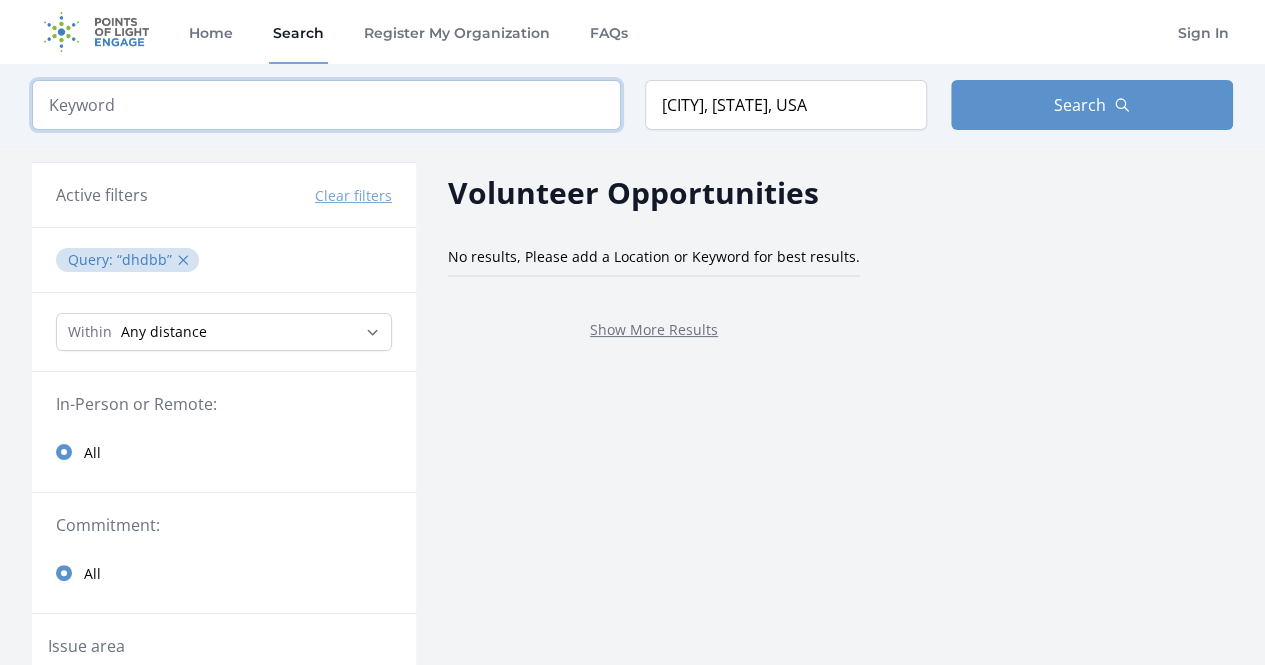 drag, startPoint x: 608, startPoint y: 102, endPoint x: 594, endPoint y: 102, distance: 14 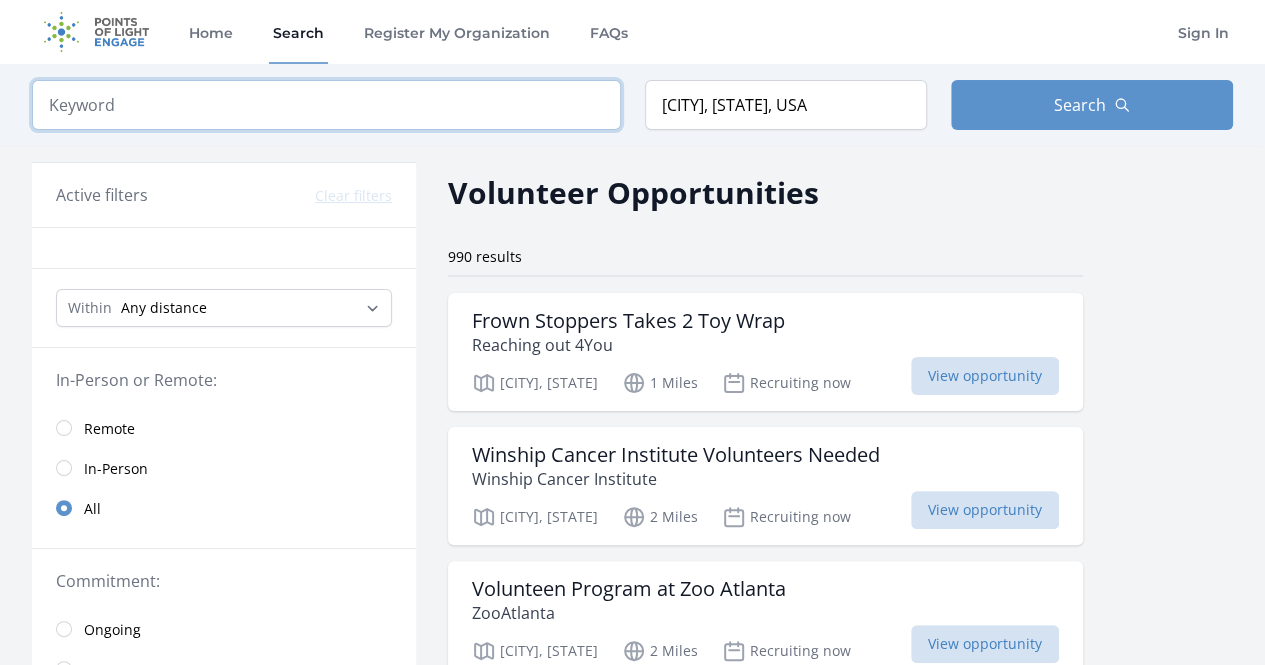 click at bounding box center [326, 105] 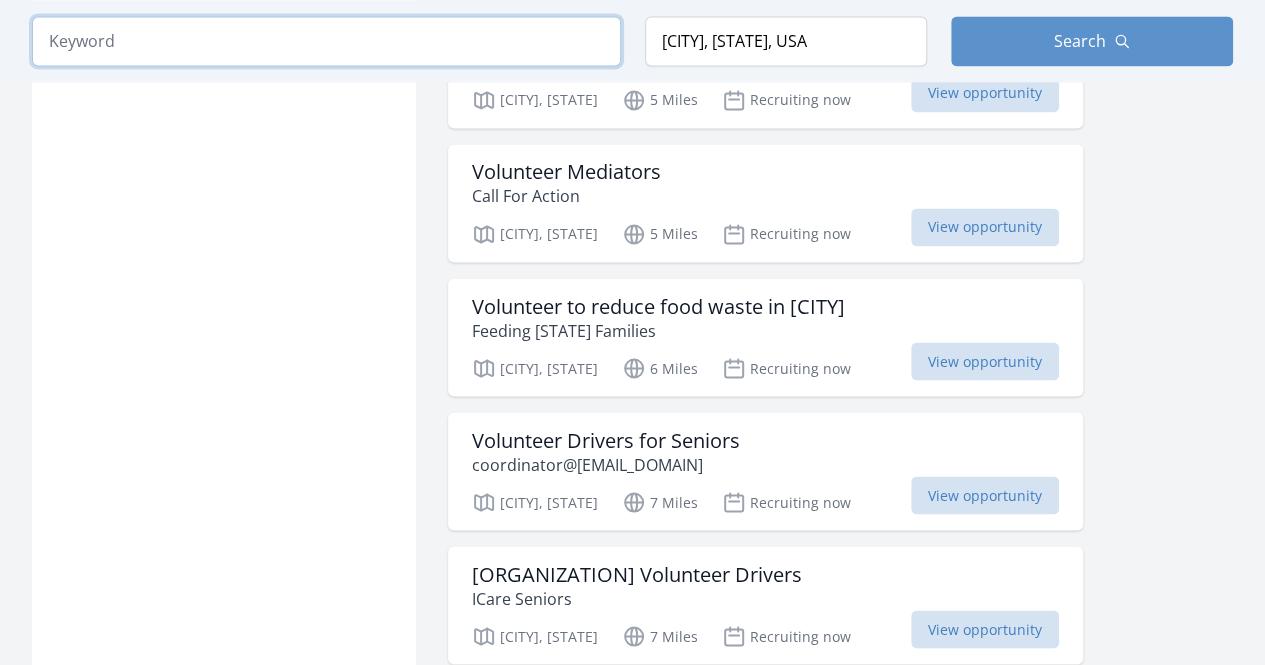 scroll, scrollTop: 1641, scrollLeft: 0, axis: vertical 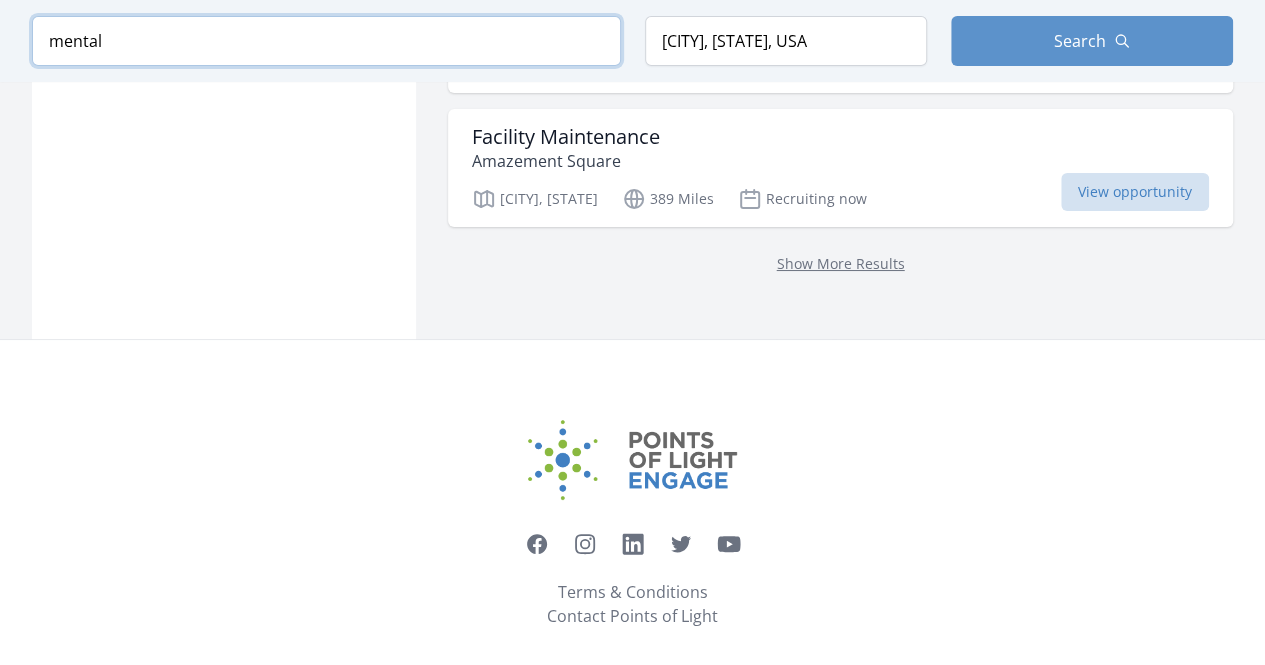 click on "mental" at bounding box center [326, 41] 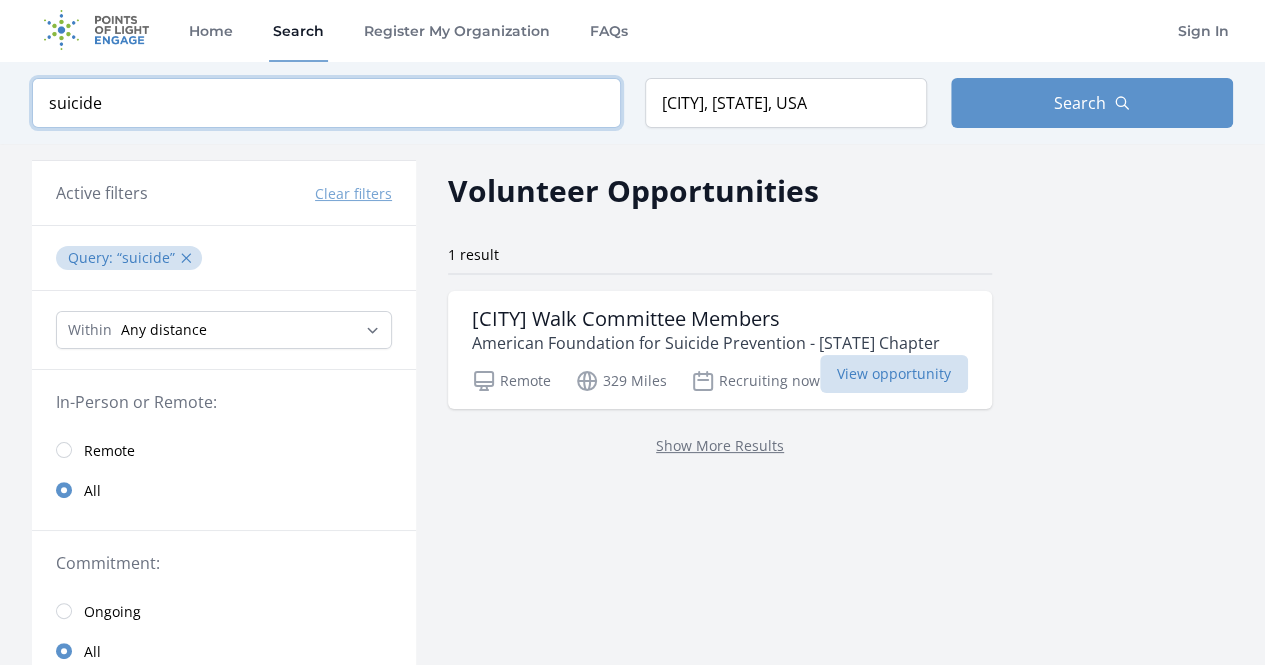 scroll, scrollTop: 0, scrollLeft: 0, axis: both 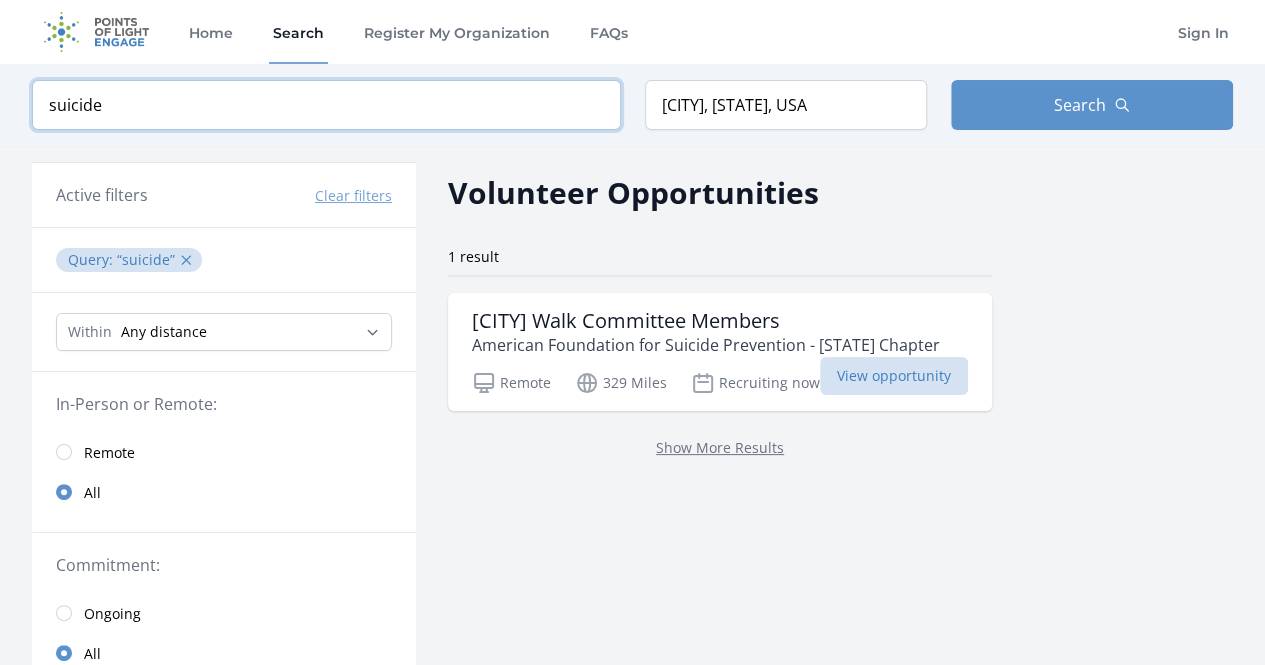 click on "suicide" at bounding box center [326, 105] 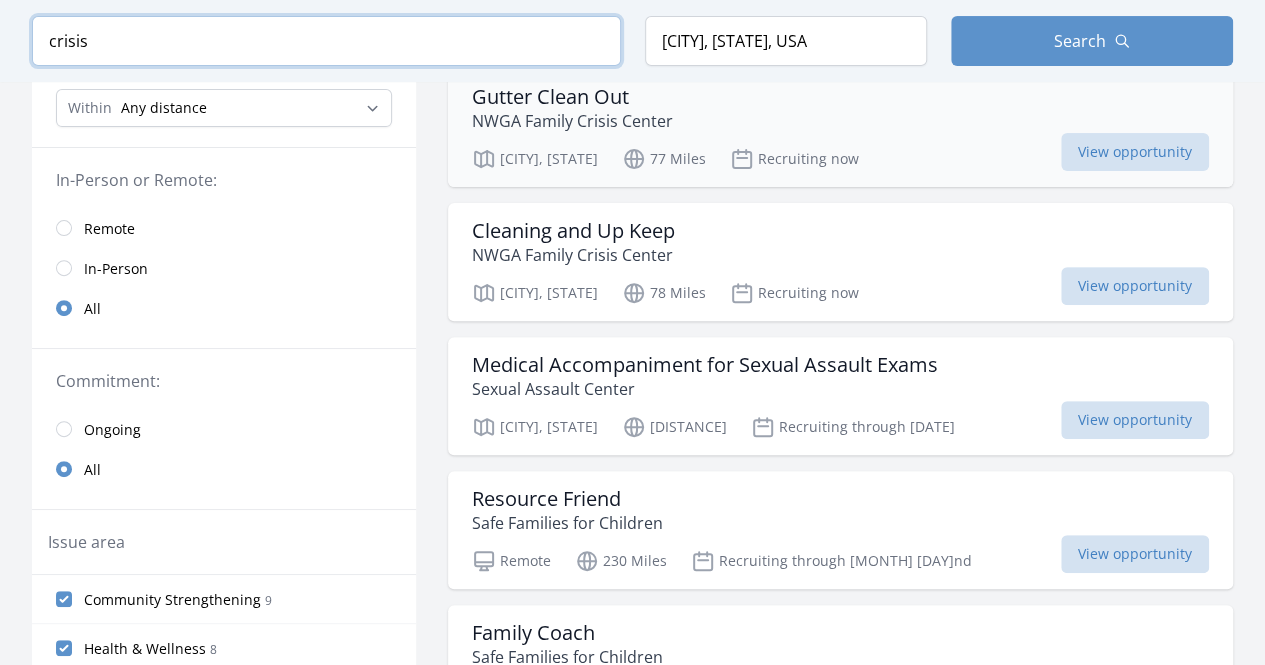 scroll, scrollTop: 544, scrollLeft: 0, axis: vertical 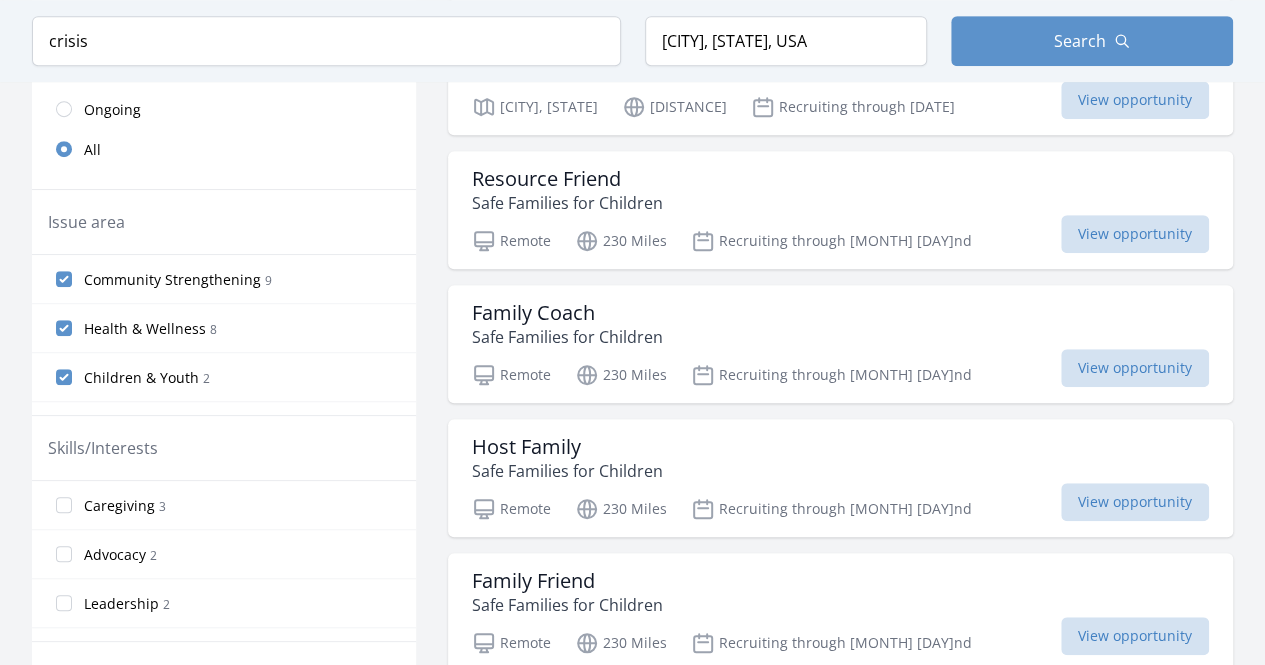 click on "Family Coach
Safe Families for Children
Remote
230 Miles
Recruiting through Aug 22nd
View opportunity" at bounding box center (840, 344) 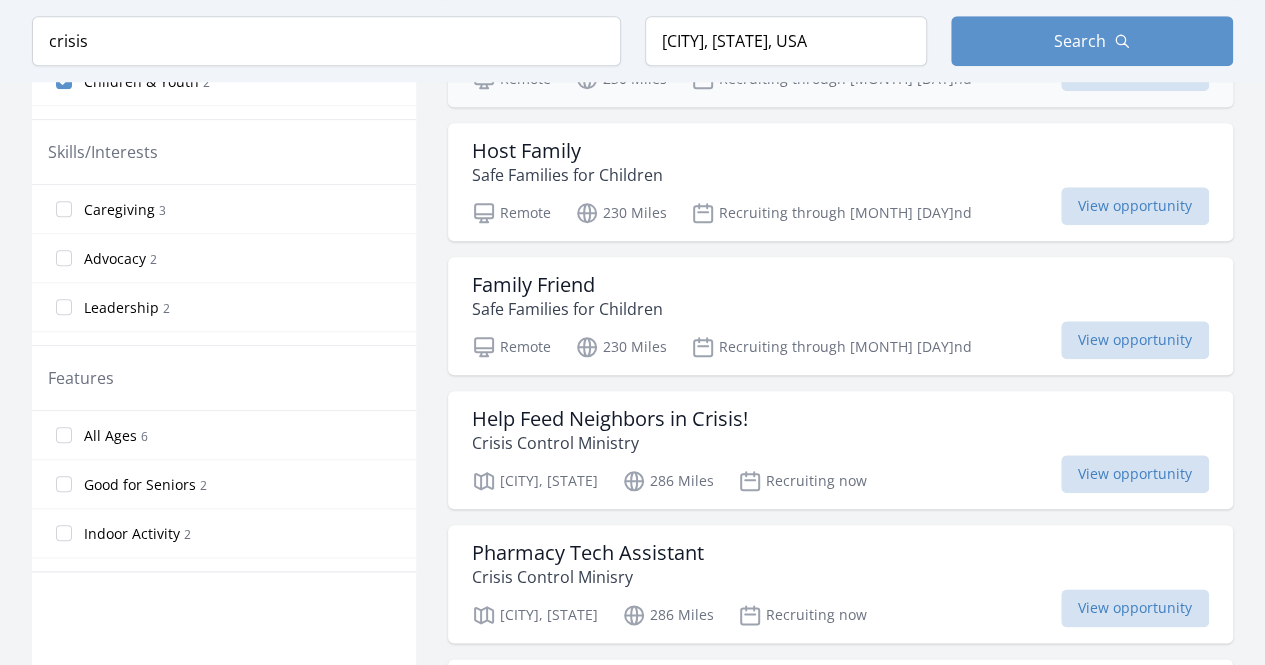 scroll, scrollTop: 842, scrollLeft: 0, axis: vertical 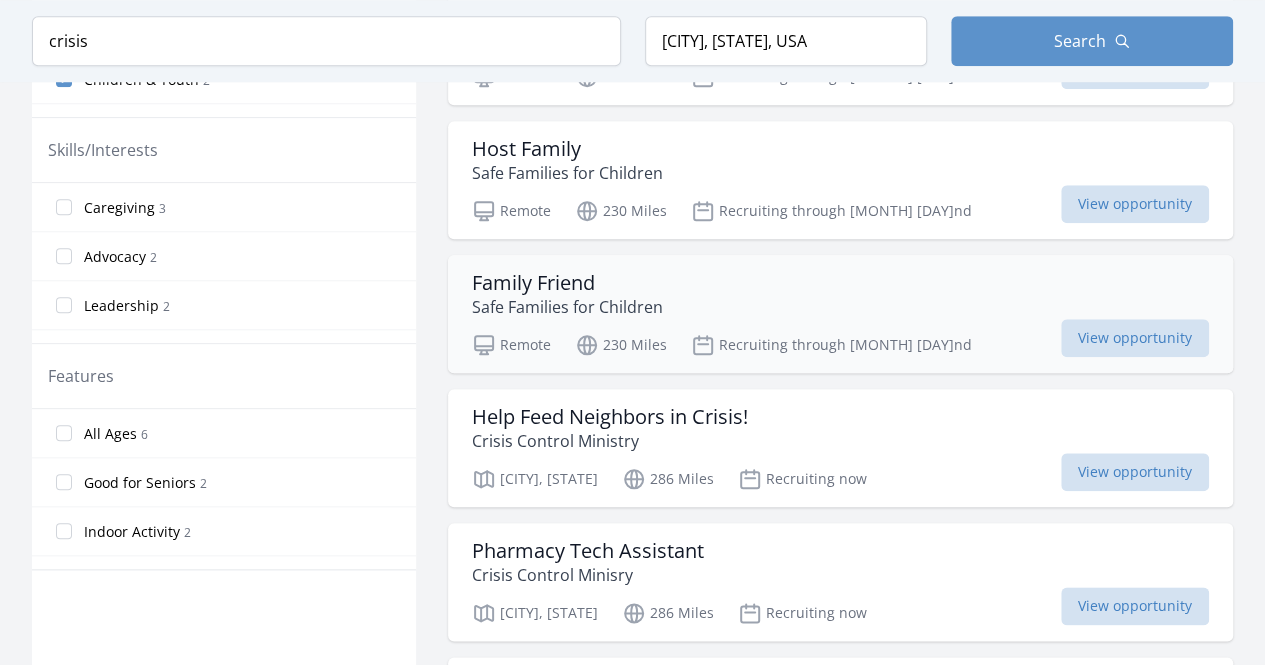 click on "Family Friend
Safe Families for Children" at bounding box center (840, 295) 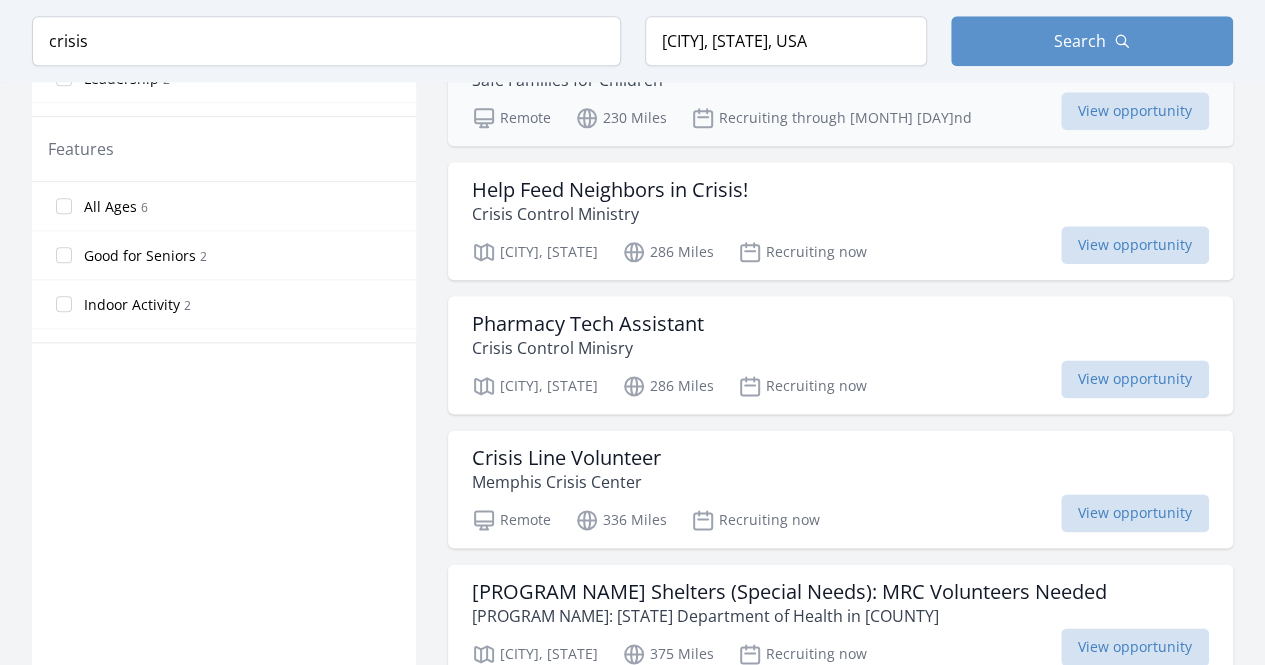 scroll, scrollTop: 1218, scrollLeft: 0, axis: vertical 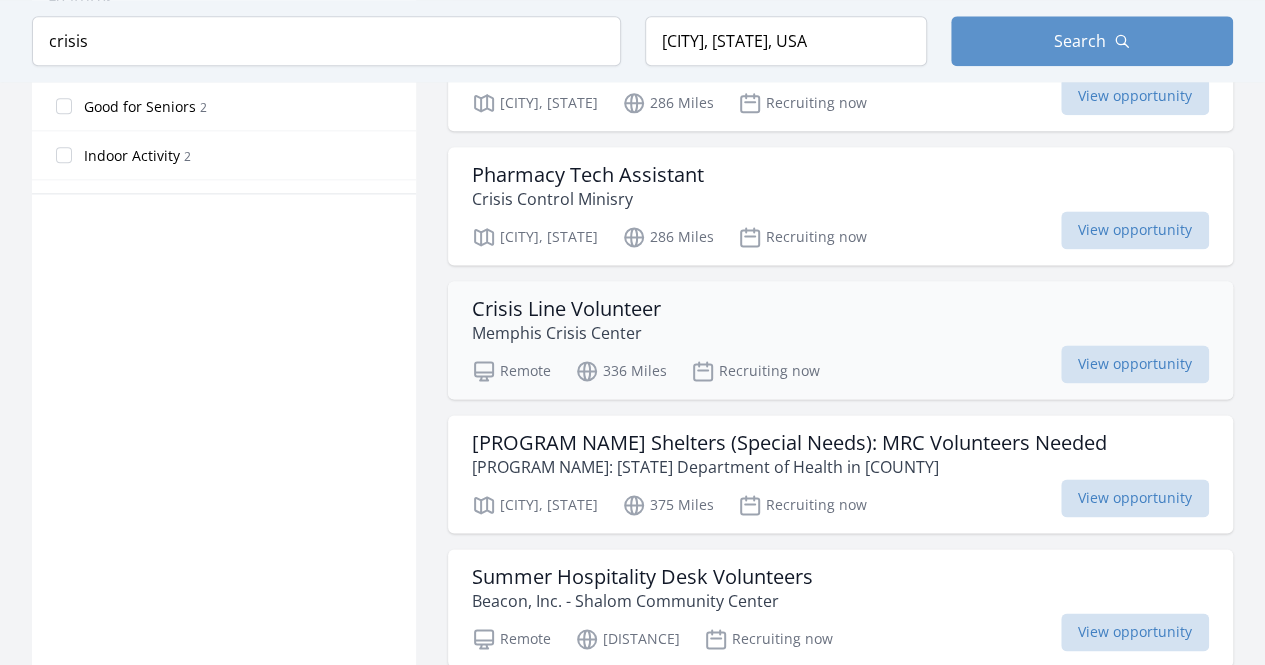 click on "Crisis Line Volunteer
Memphis Crisis Center" at bounding box center [840, 321] 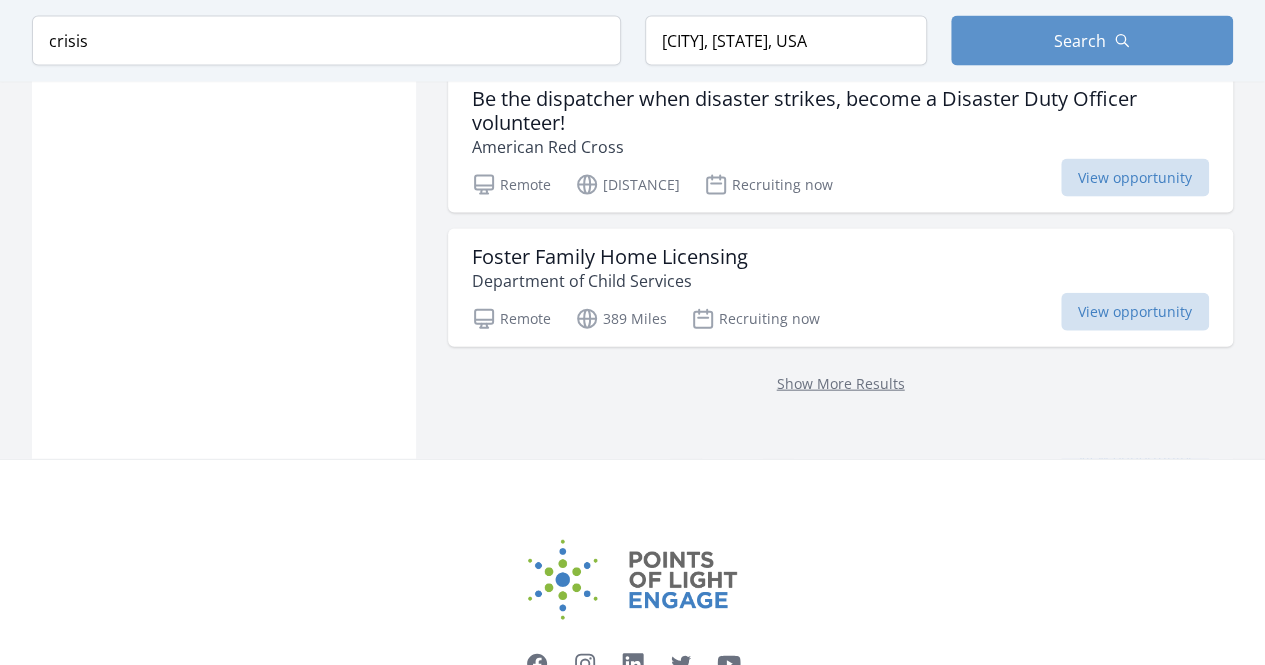 scroll, scrollTop: 2249, scrollLeft: 0, axis: vertical 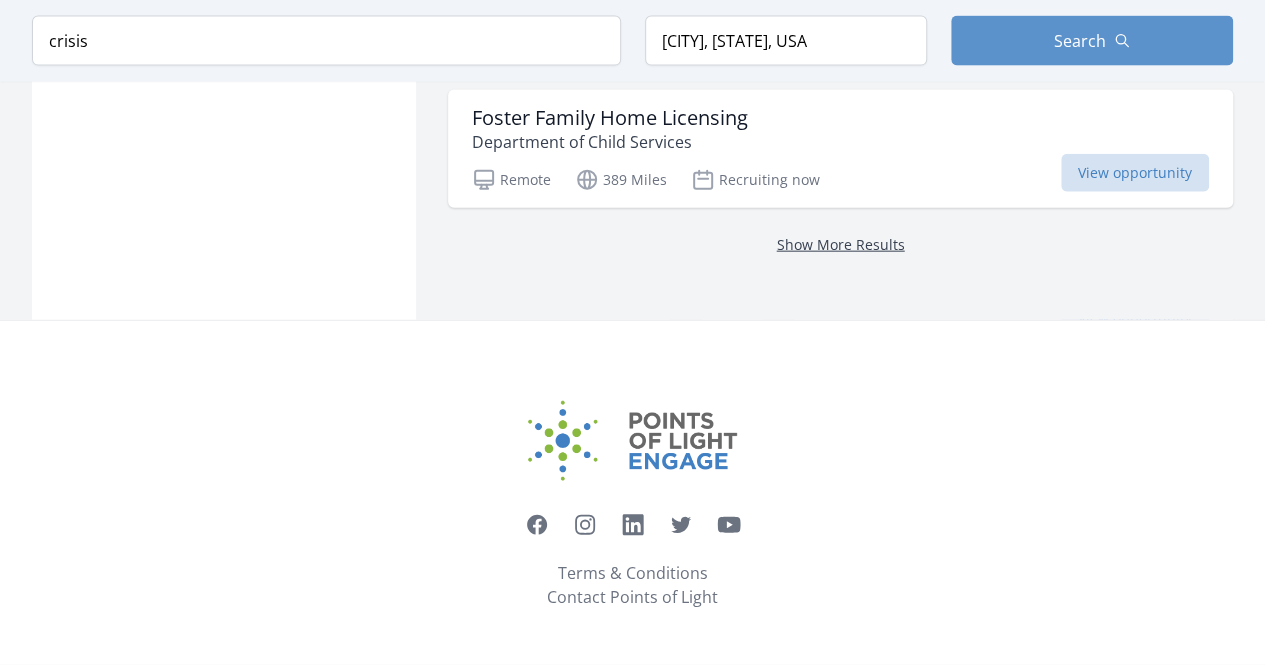 click on "Show More Results" at bounding box center (841, 244) 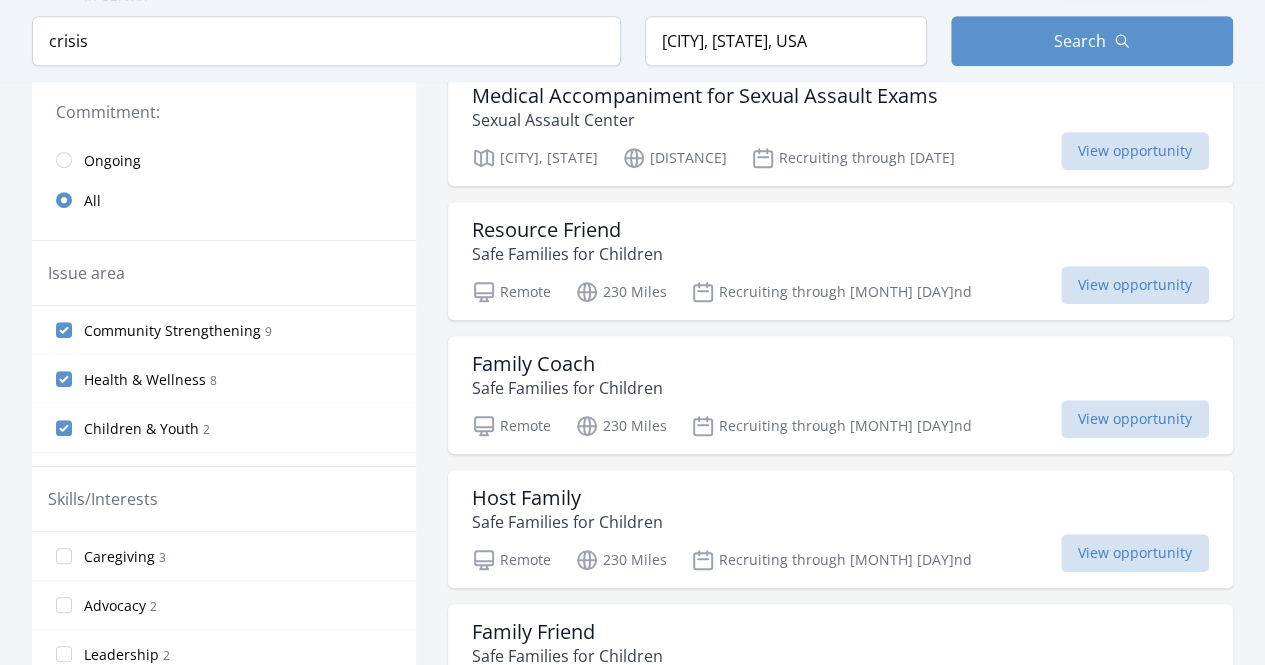 scroll, scrollTop: 0, scrollLeft: 0, axis: both 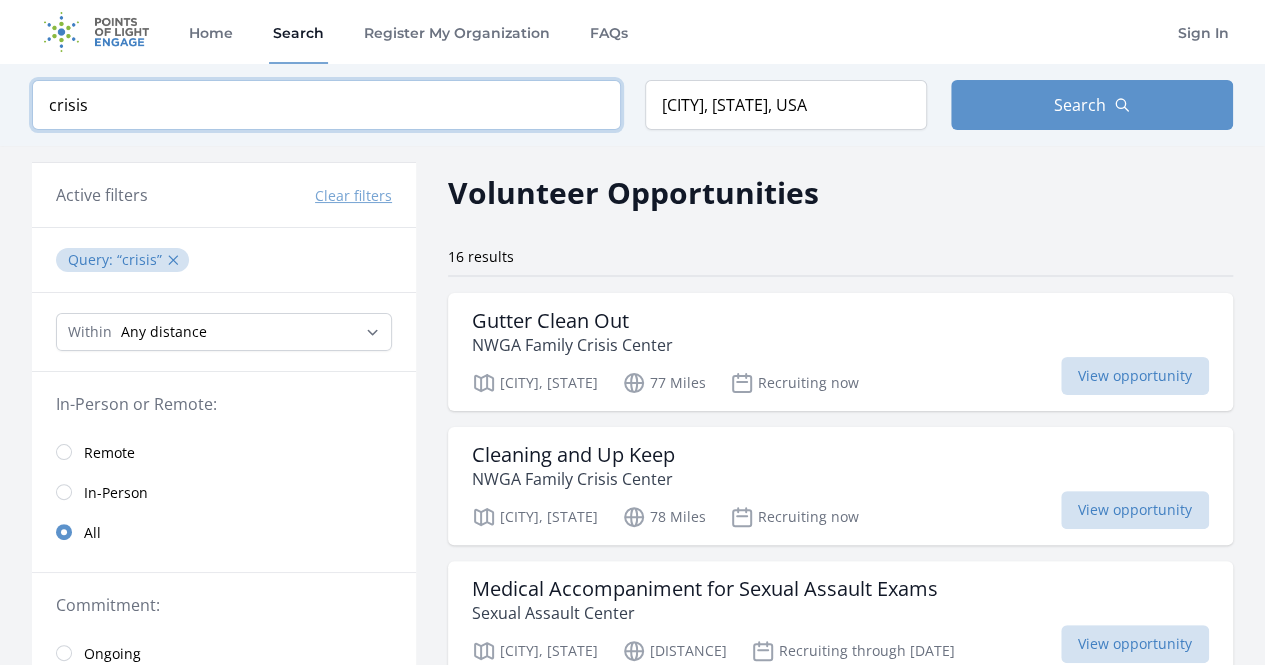 click on "crisis" at bounding box center (326, 105) 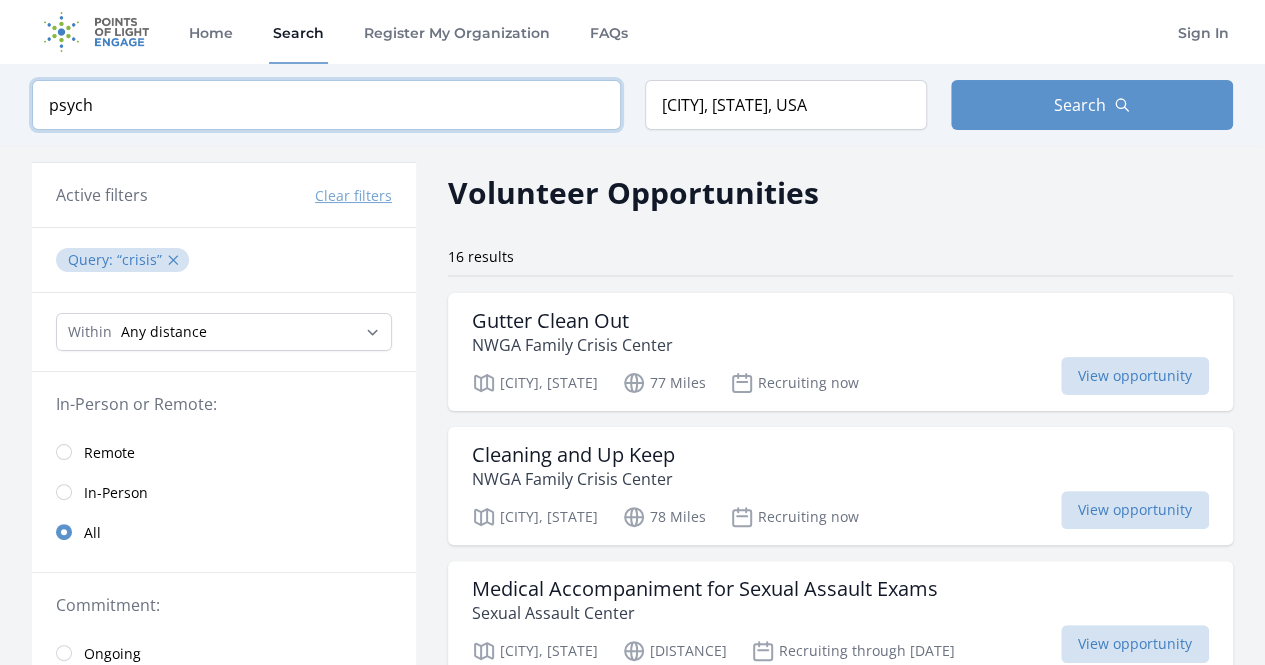 type on "psych" 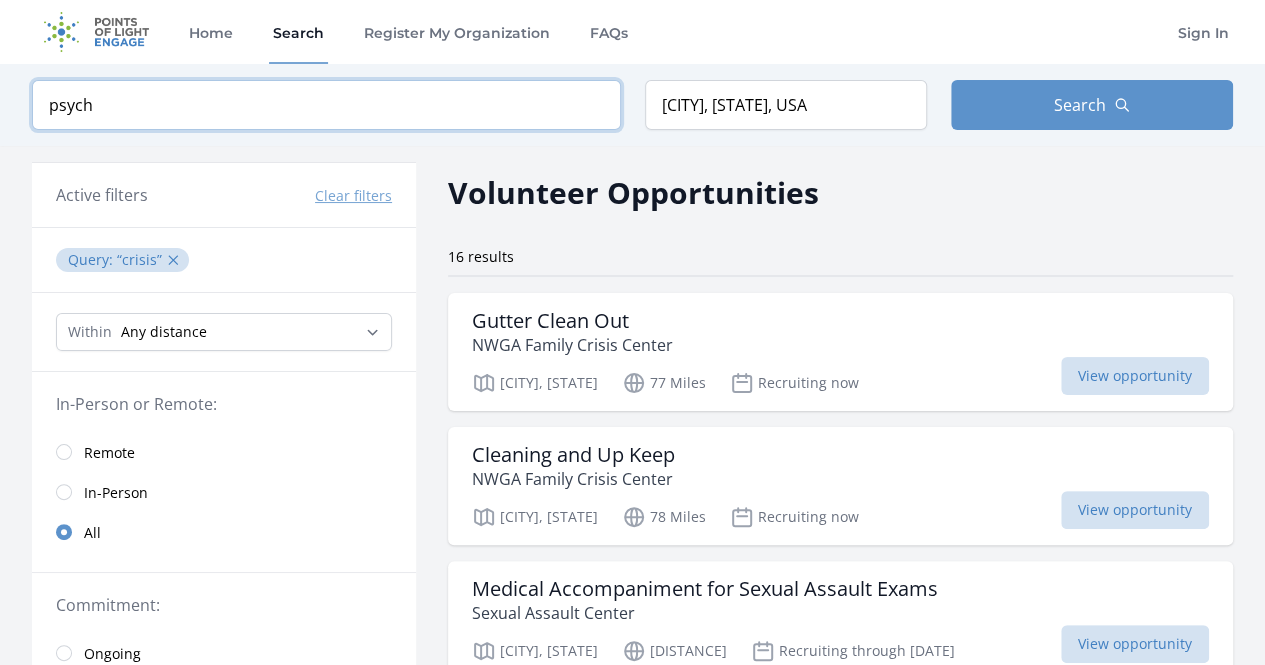 click at bounding box center (0, 0) 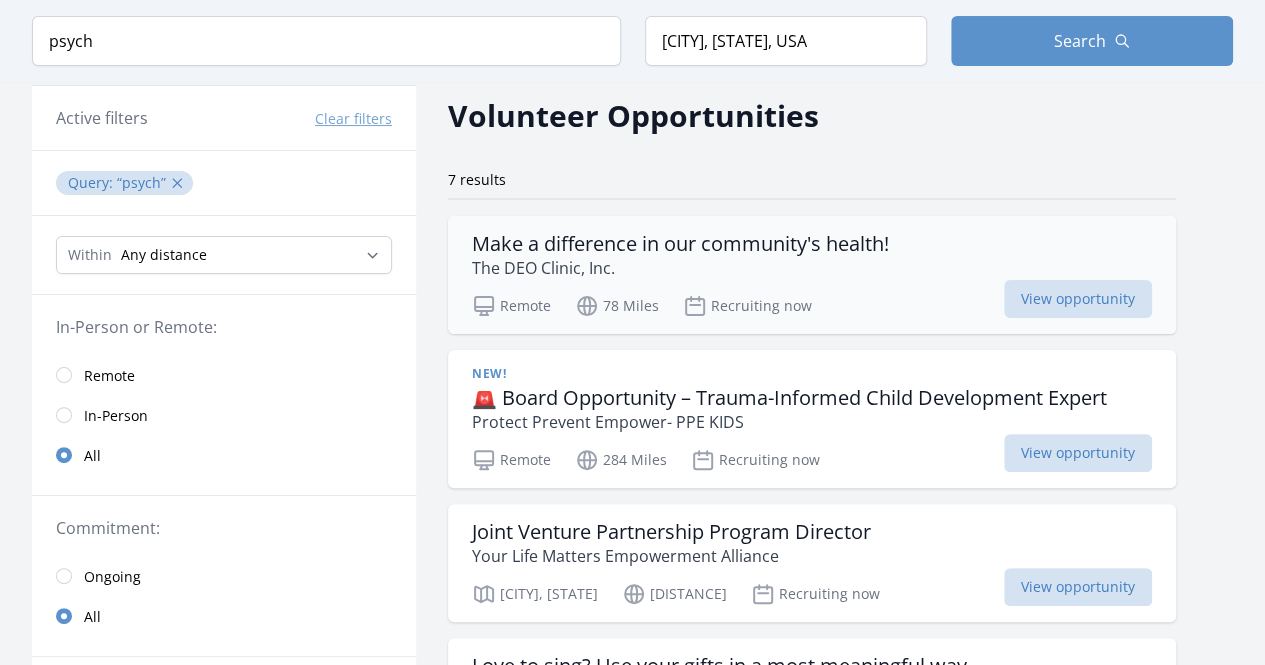 scroll, scrollTop: 0, scrollLeft: 0, axis: both 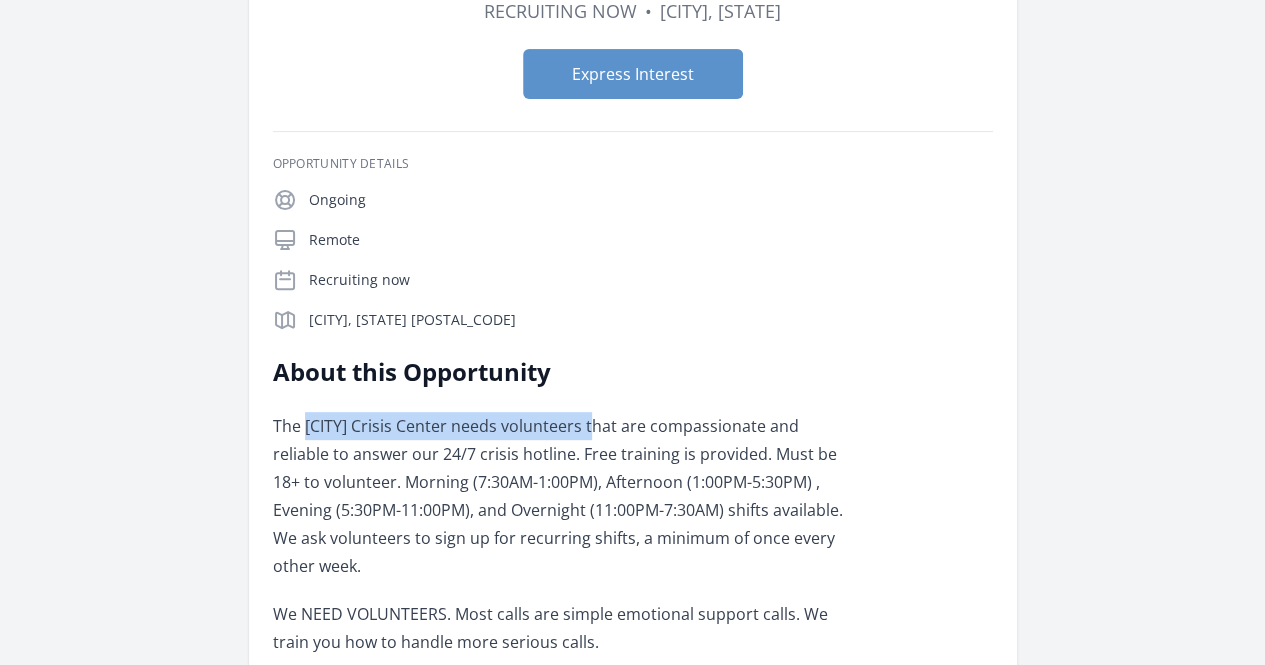 drag, startPoint x: 432, startPoint y: 220, endPoint x: 730, endPoint y: 207, distance: 298.28342 